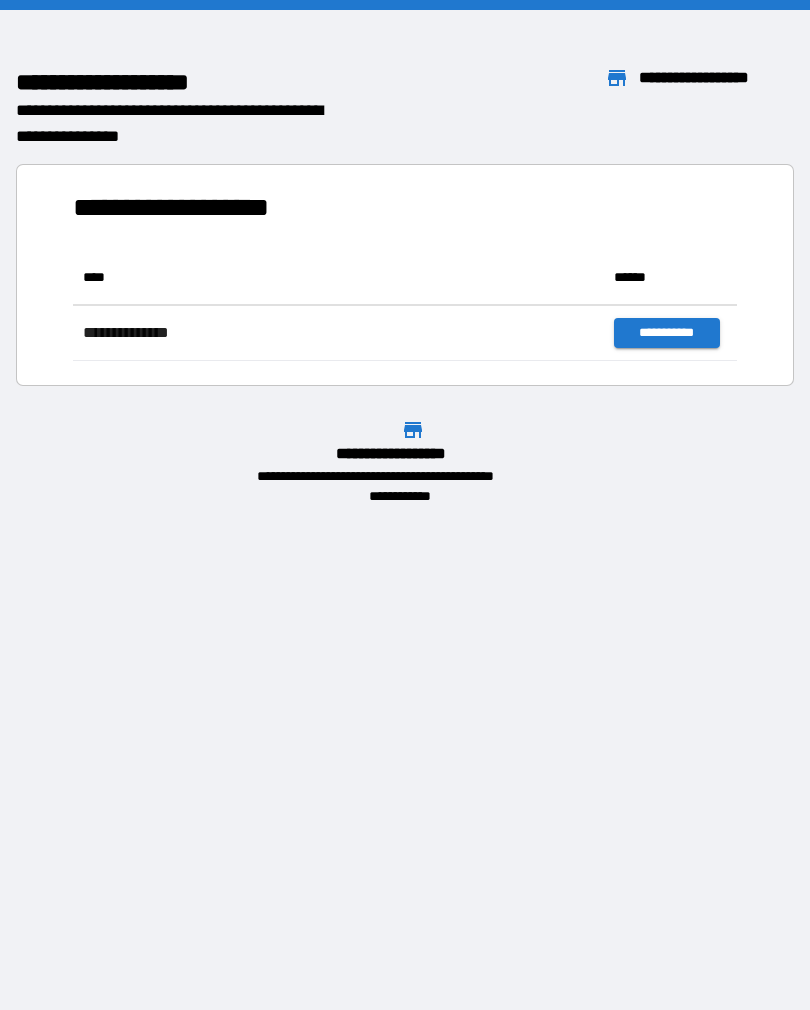scroll, scrollTop: 0, scrollLeft: 0, axis: both 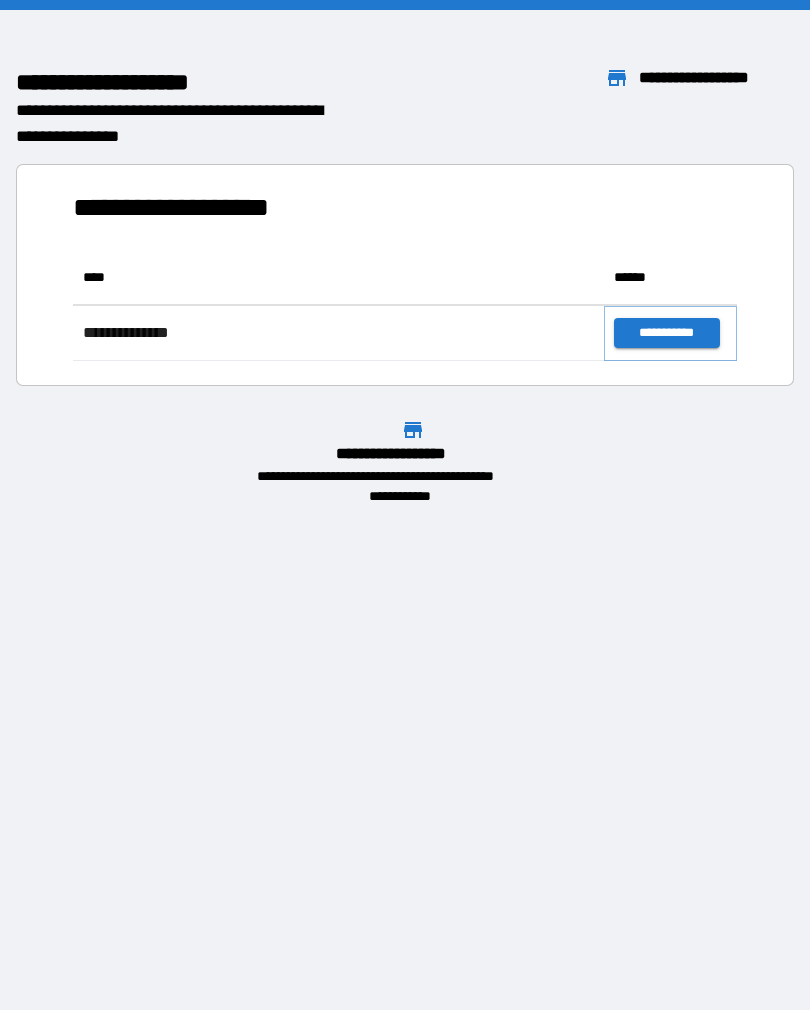 click on "**********" at bounding box center [666, 333] 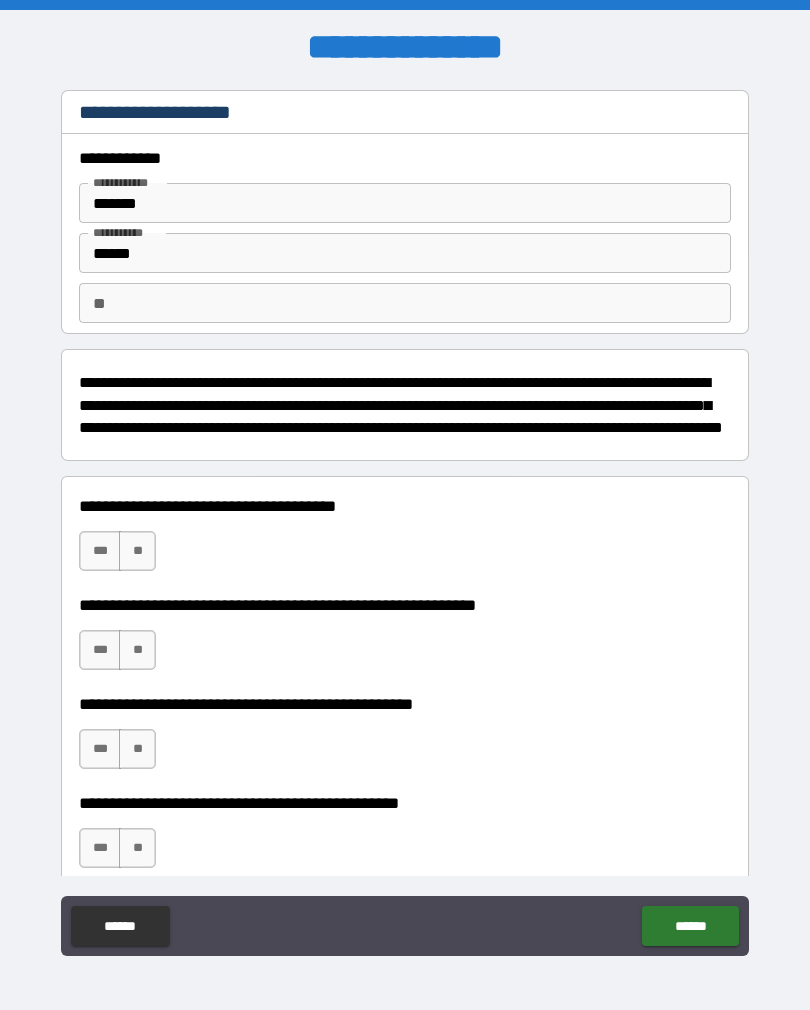 type on "*" 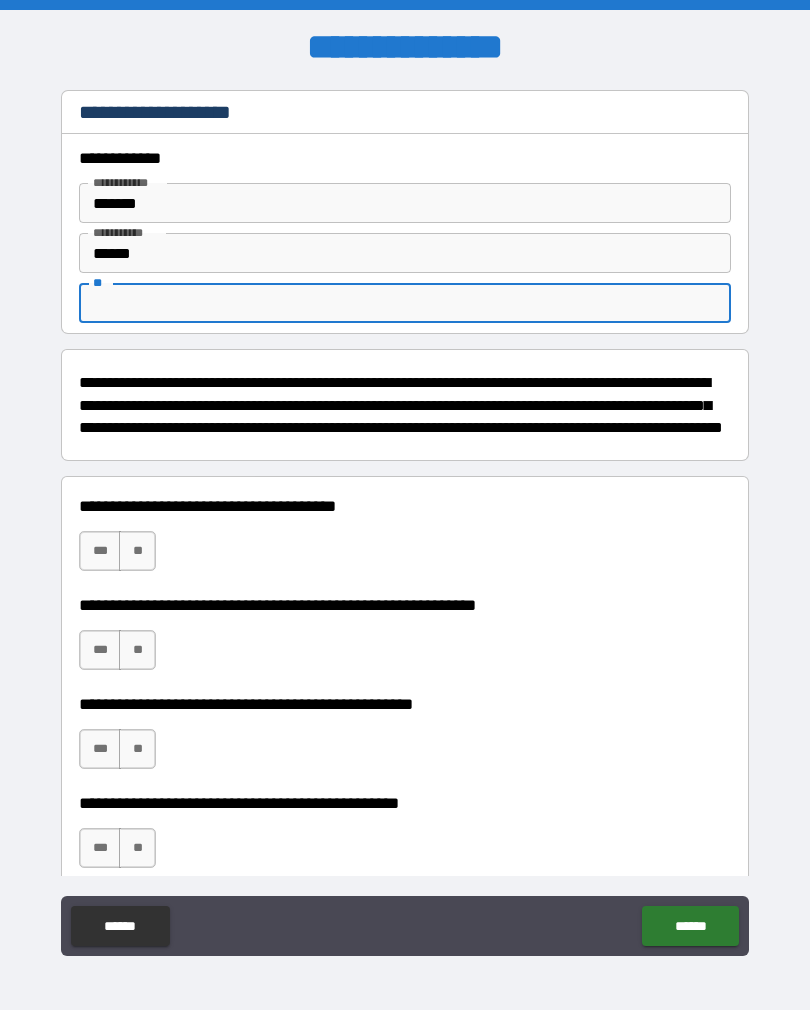 type on "*" 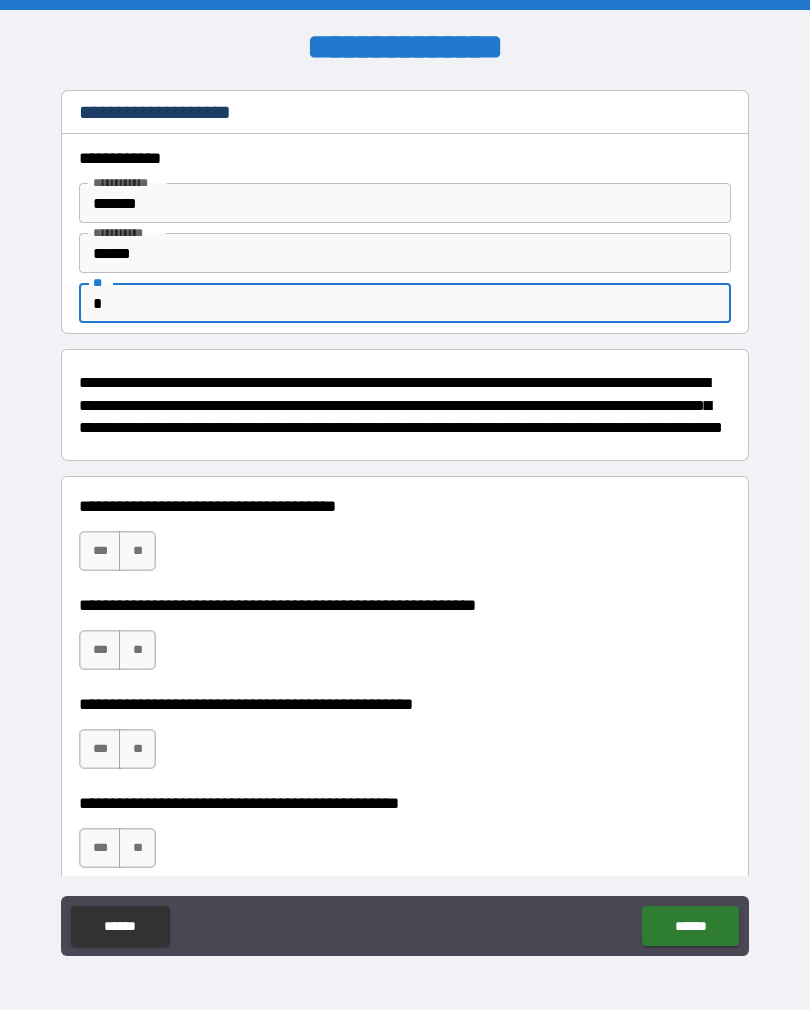 type on "*" 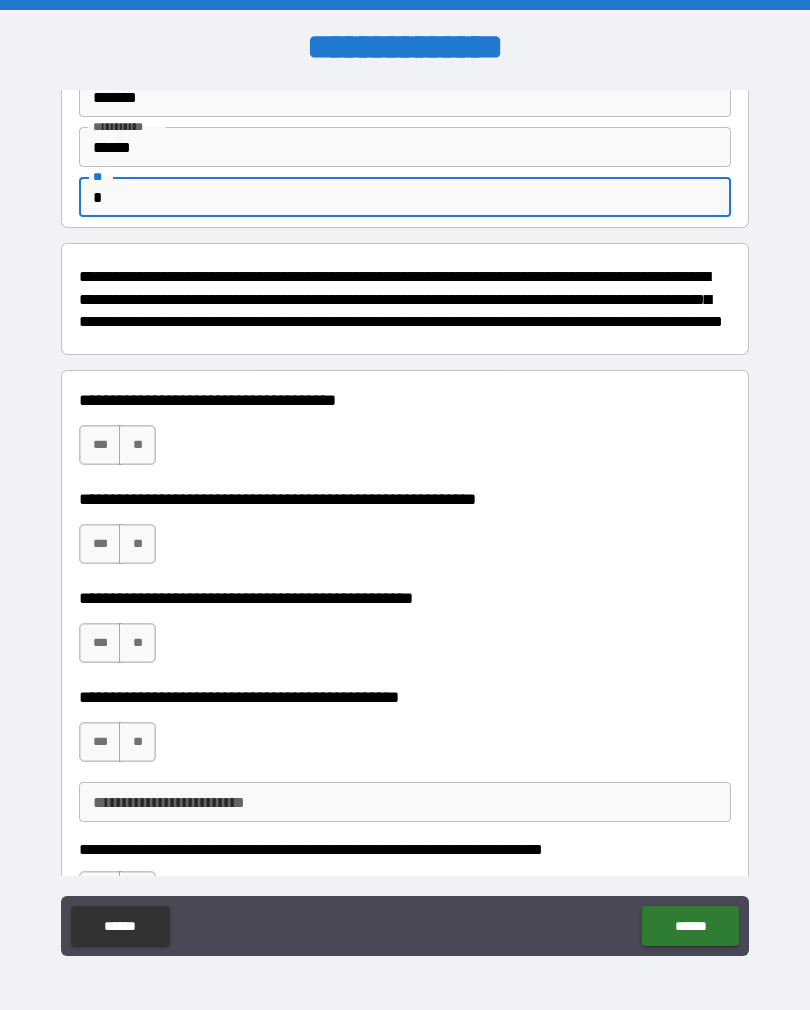 scroll, scrollTop: 111, scrollLeft: 0, axis: vertical 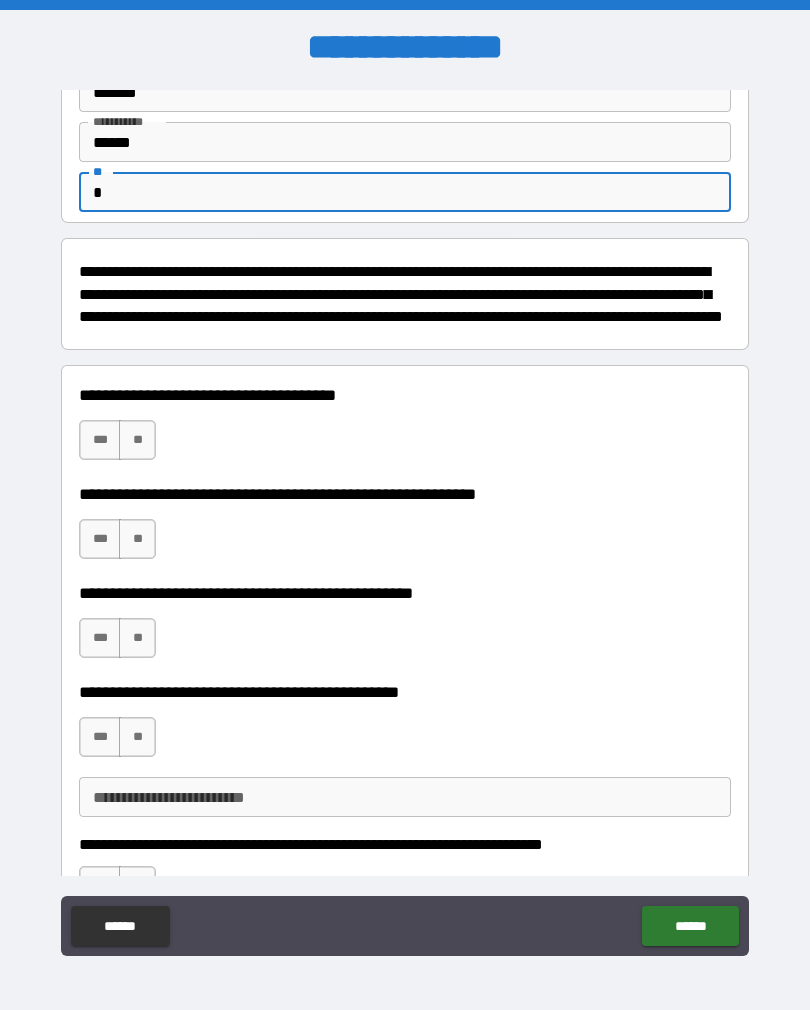 type on "*" 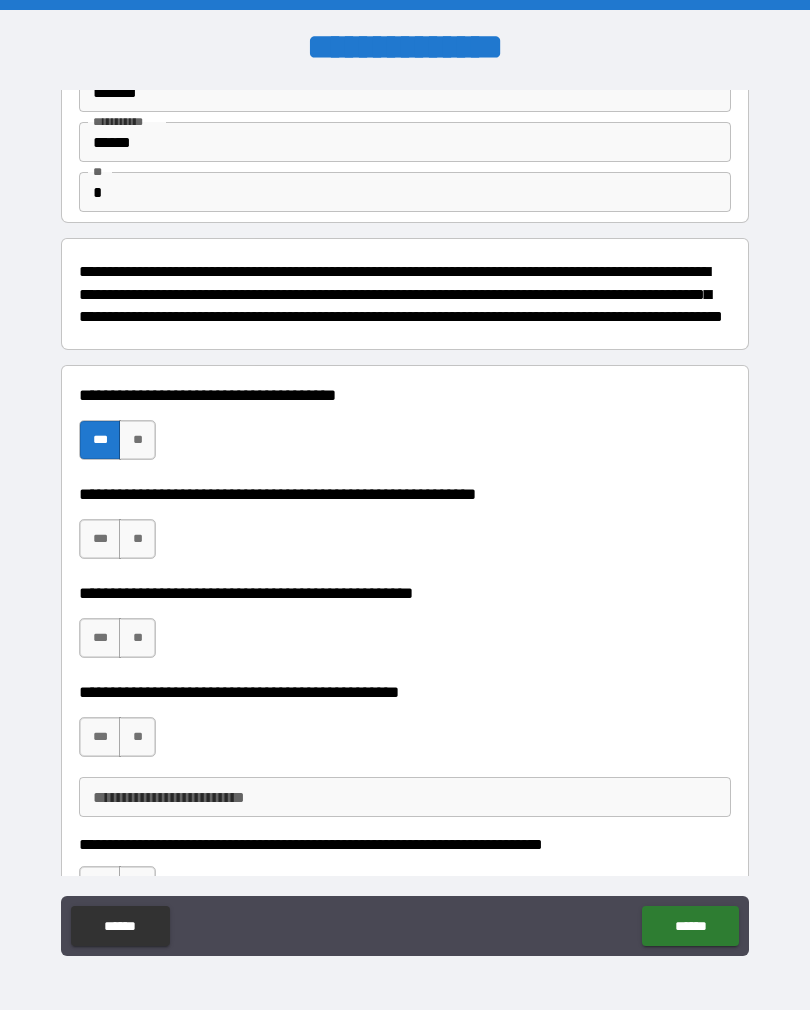 click on "**" at bounding box center [137, 539] 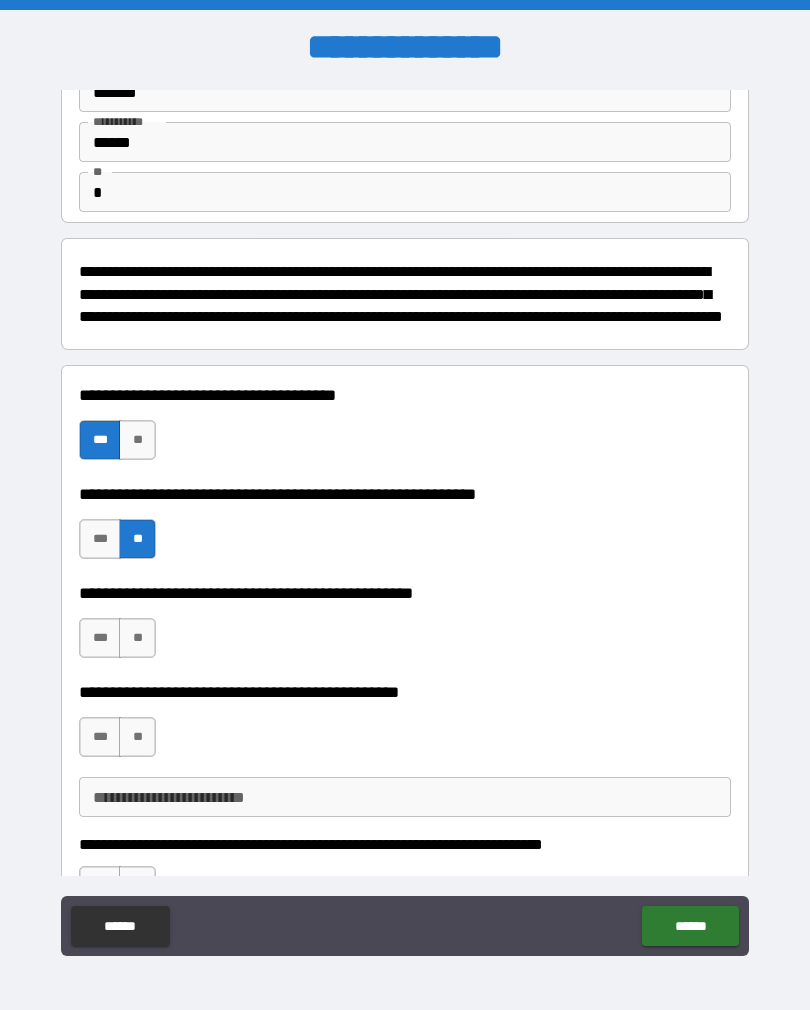 click on "**" at bounding box center (137, 638) 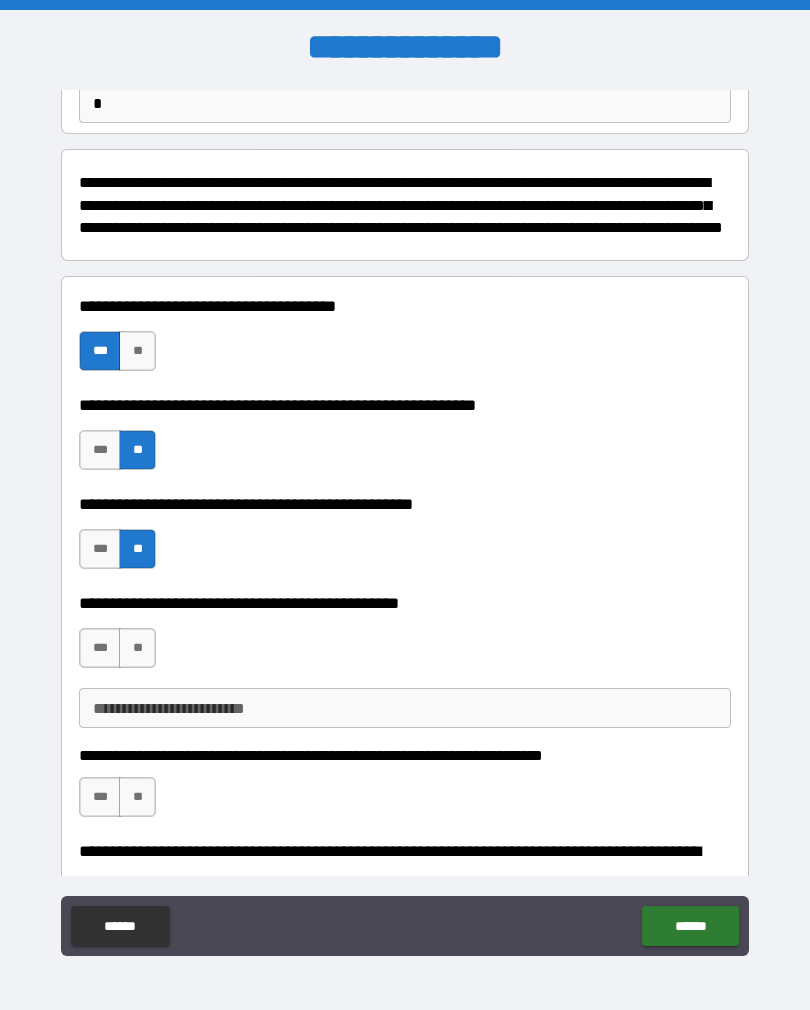 scroll, scrollTop: 199, scrollLeft: 0, axis: vertical 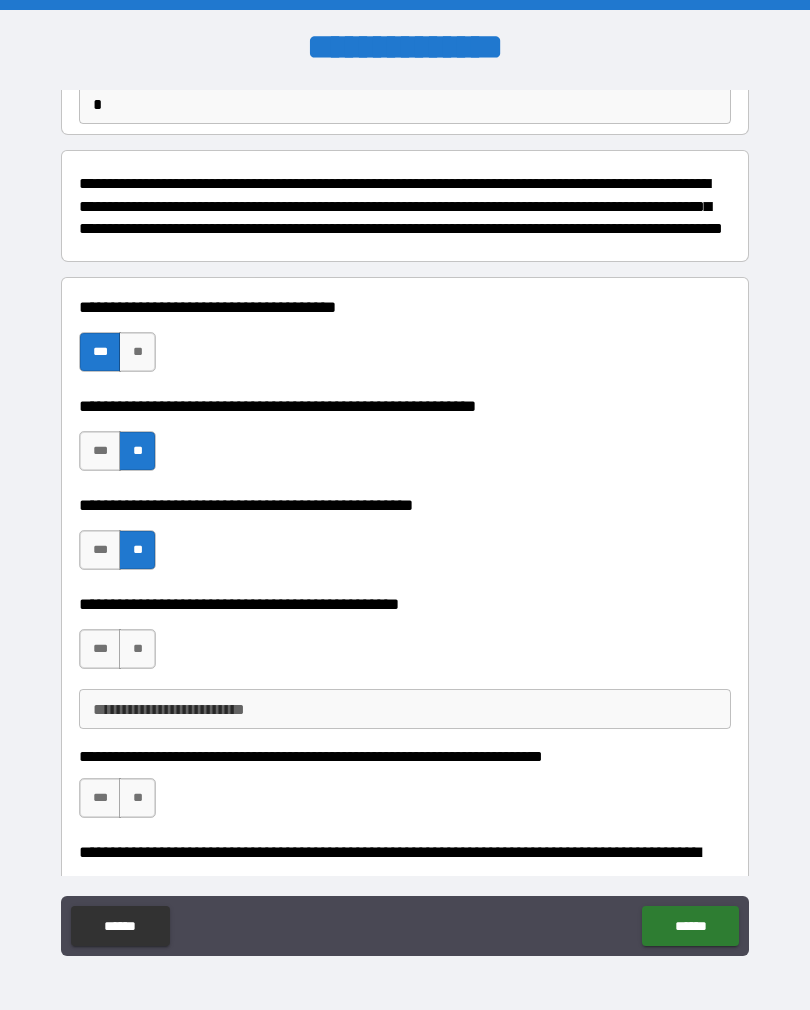 click on "**" at bounding box center [137, 649] 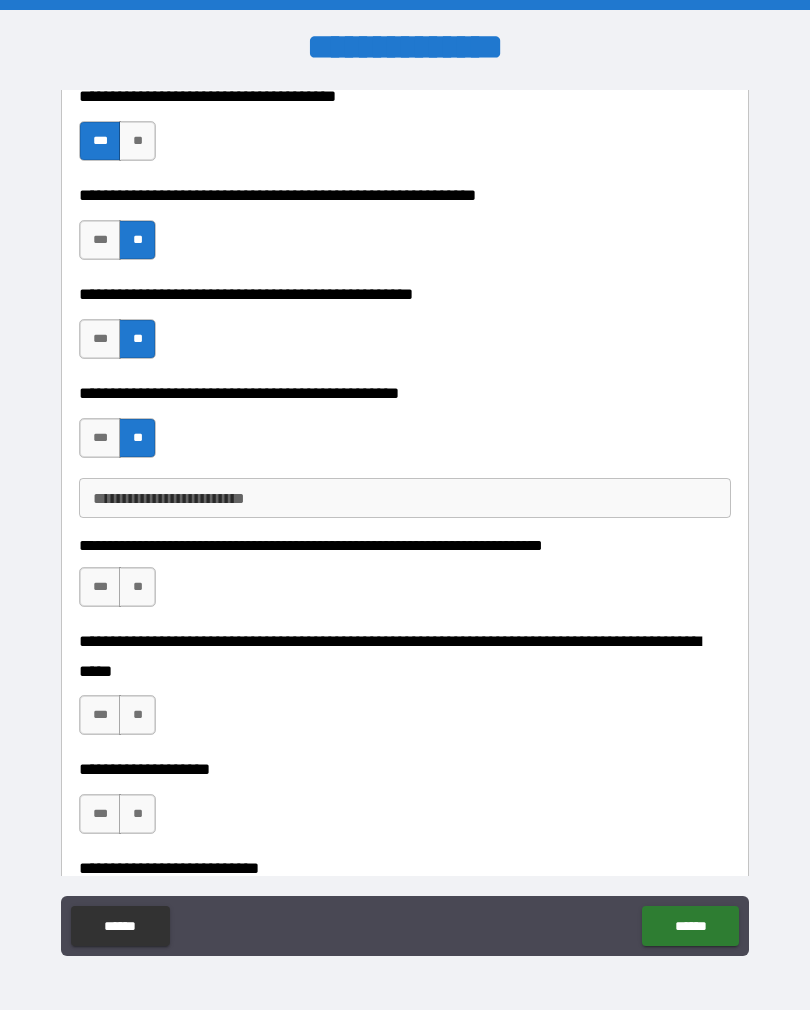 scroll, scrollTop: 417, scrollLeft: 0, axis: vertical 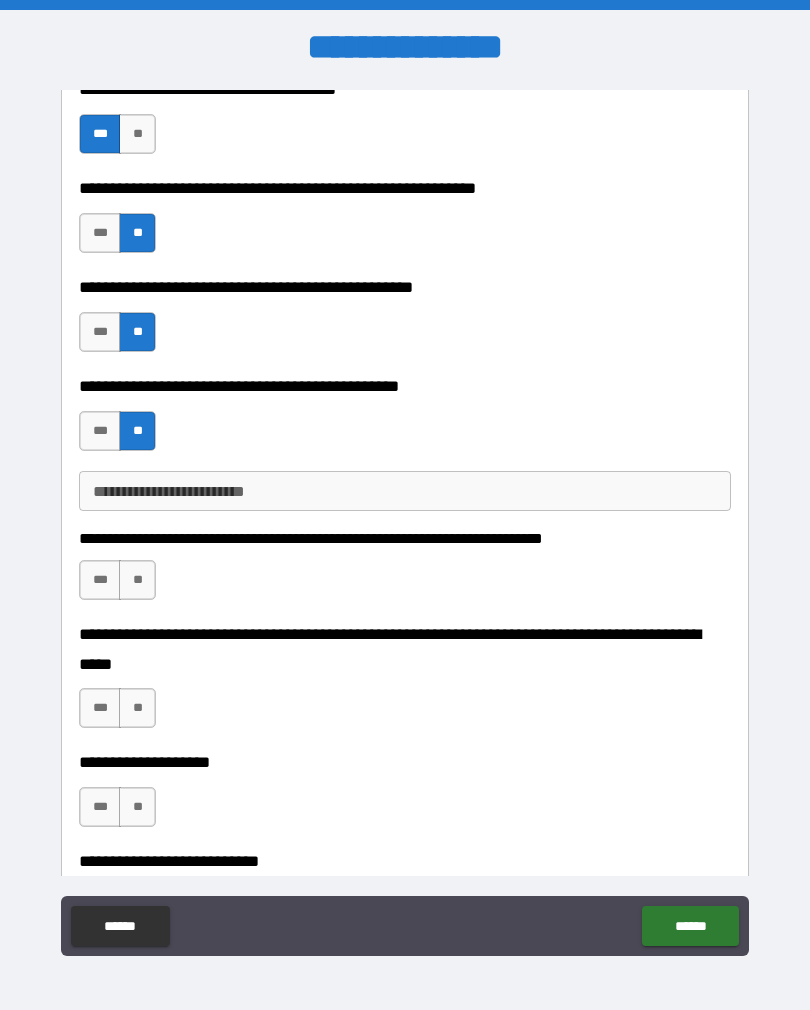 click on "**" at bounding box center (137, 580) 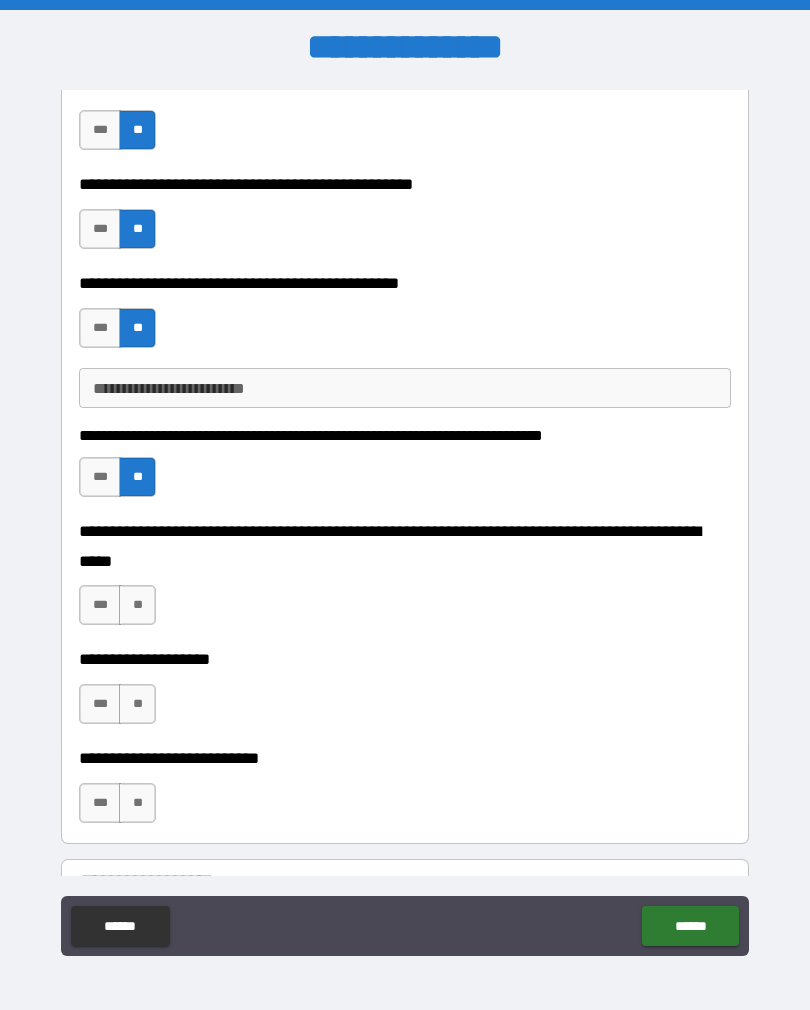 scroll, scrollTop: 545, scrollLeft: 0, axis: vertical 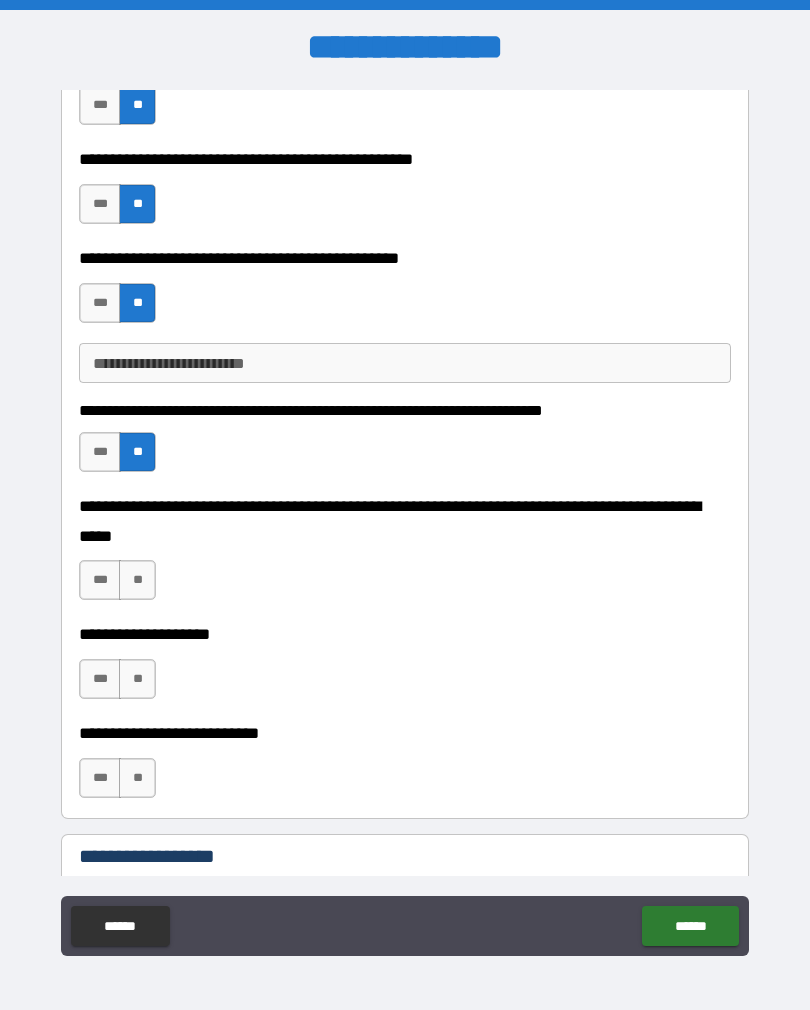 click on "**" at bounding box center (137, 580) 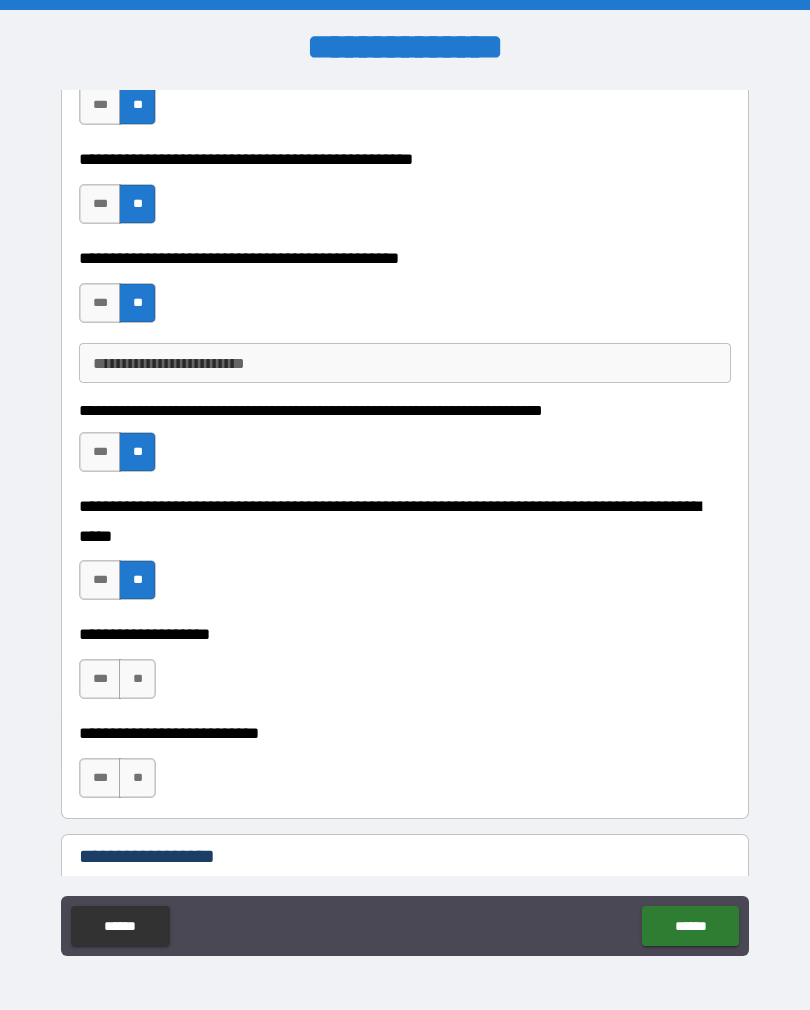 click on "**" at bounding box center (137, 679) 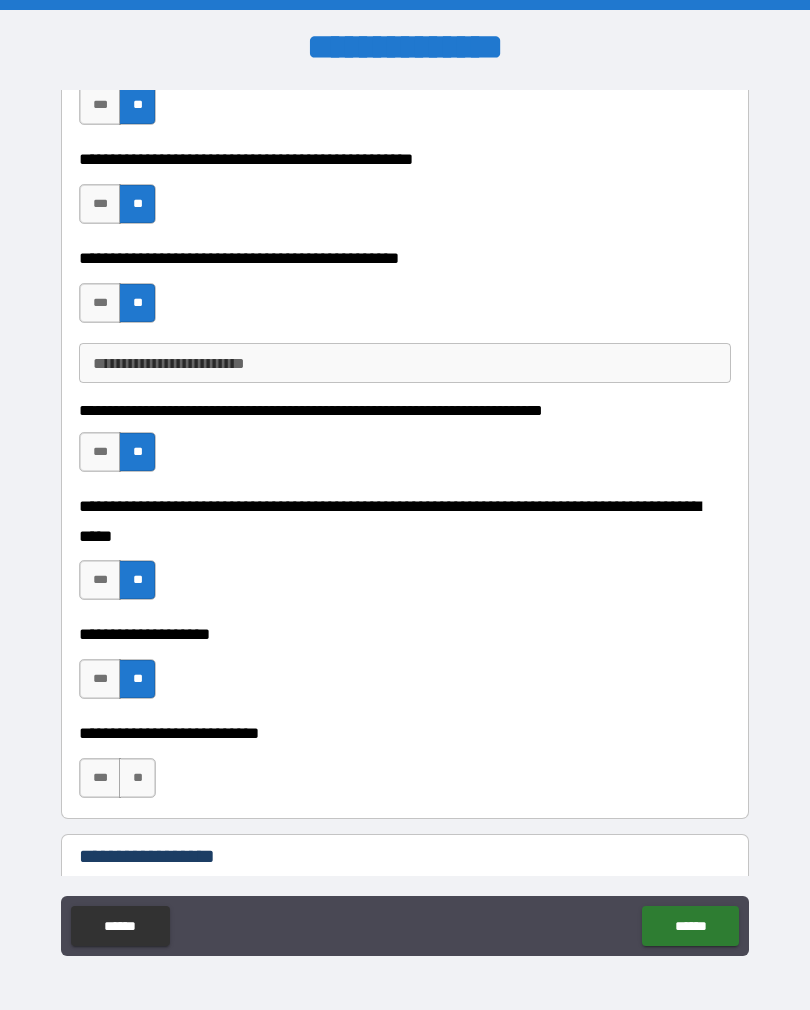 click on "**" at bounding box center (137, 778) 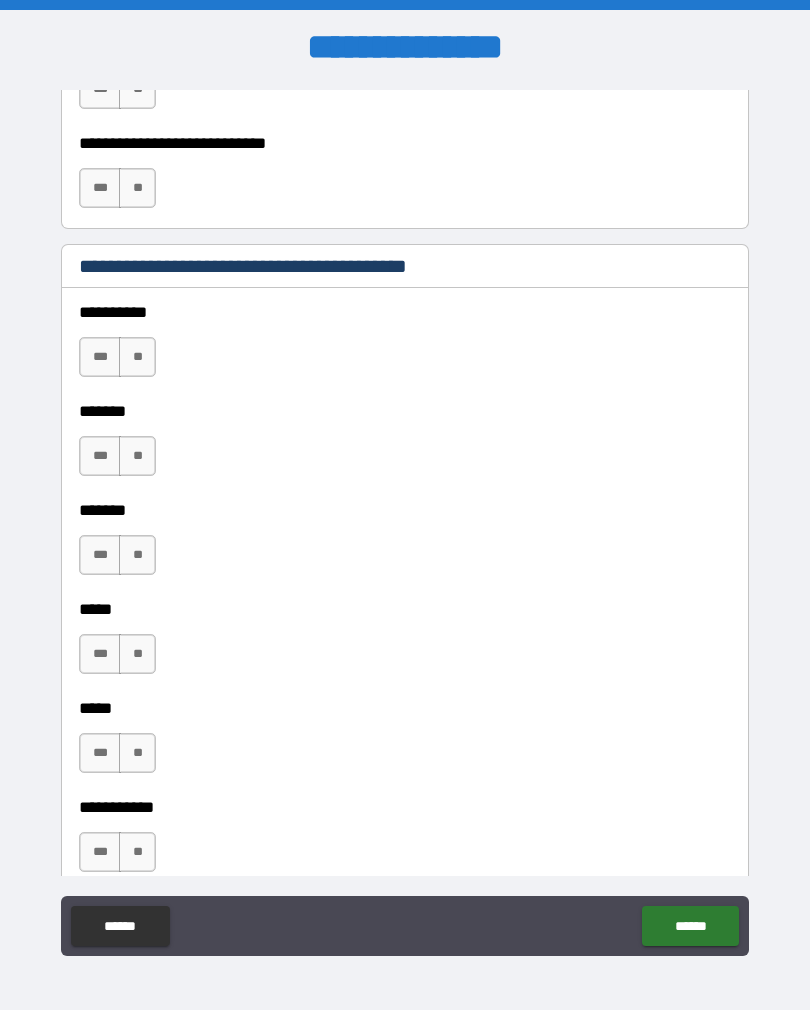scroll, scrollTop: 1505, scrollLeft: 0, axis: vertical 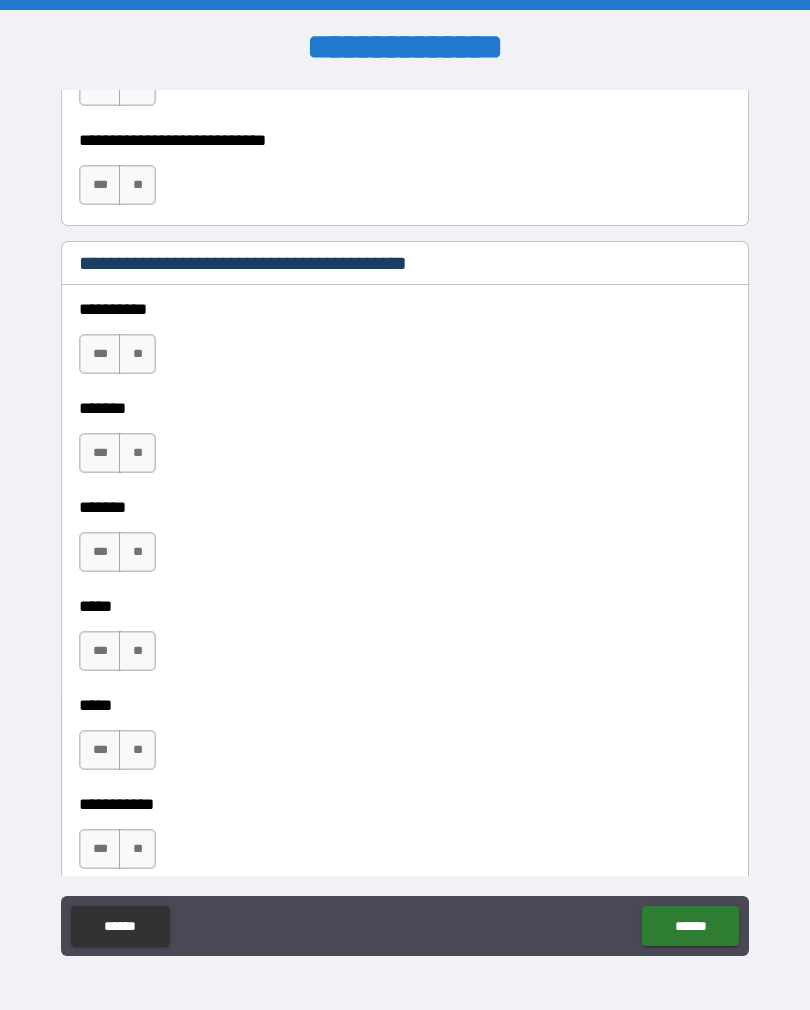 click on "**" at bounding box center (137, 354) 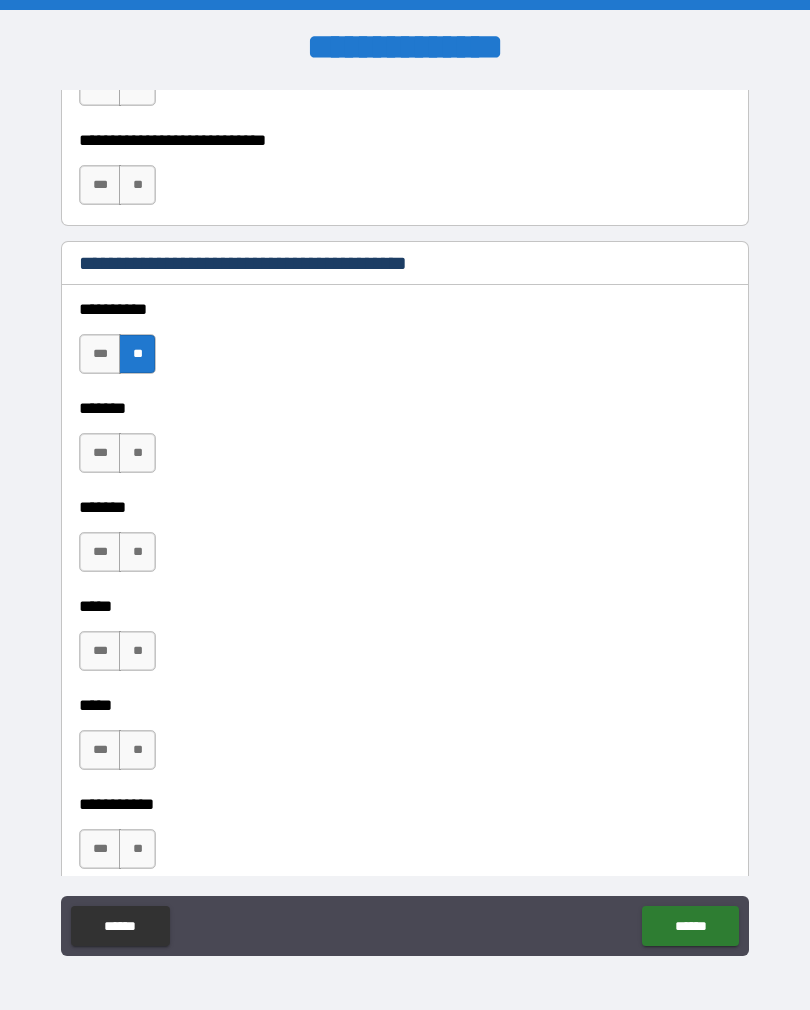 click on "**" at bounding box center [137, 453] 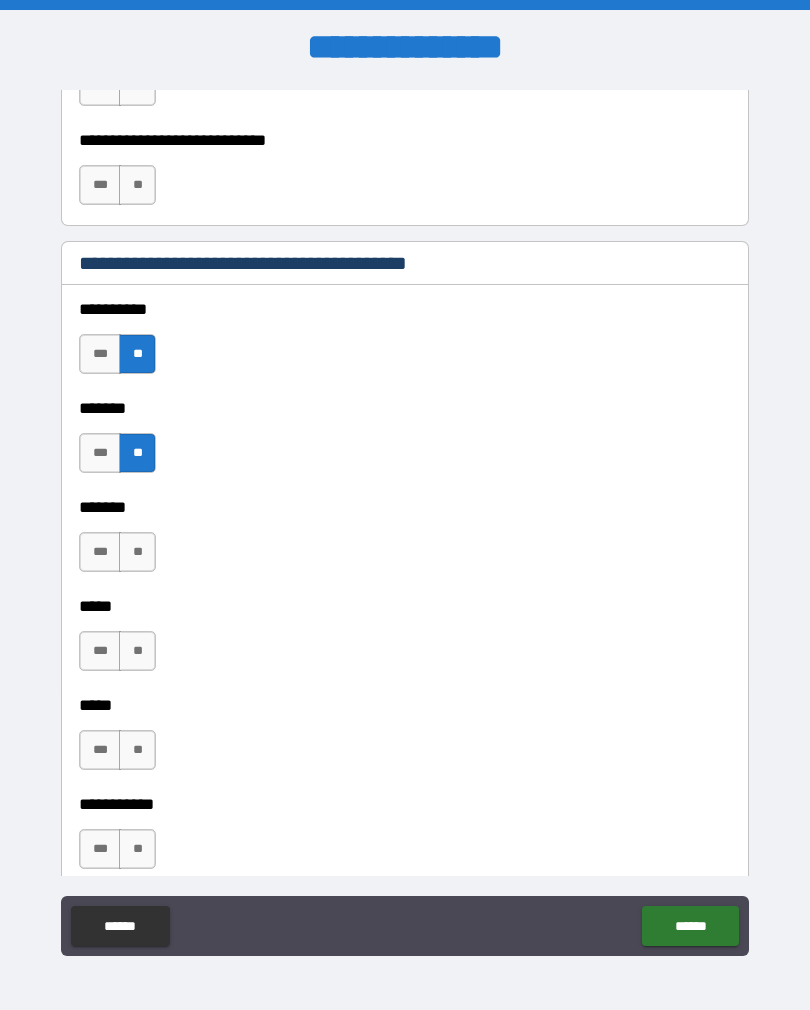 click on "**" at bounding box center [137, 552] 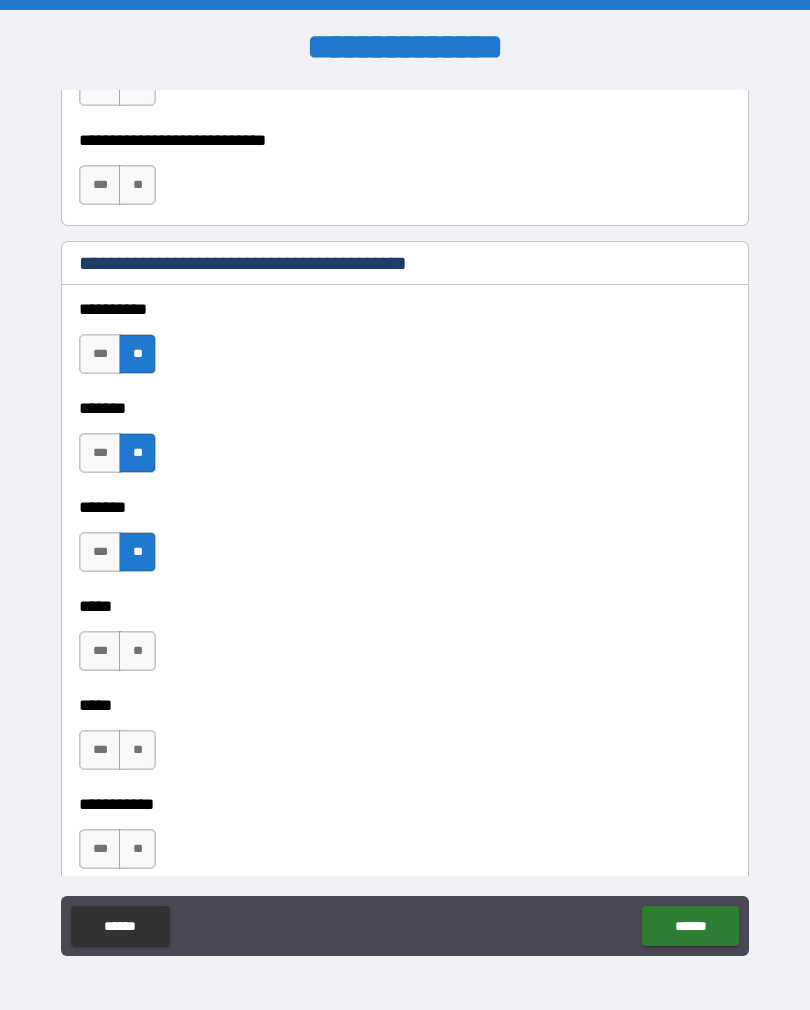 click on "**" at bounding box center (137, 651) 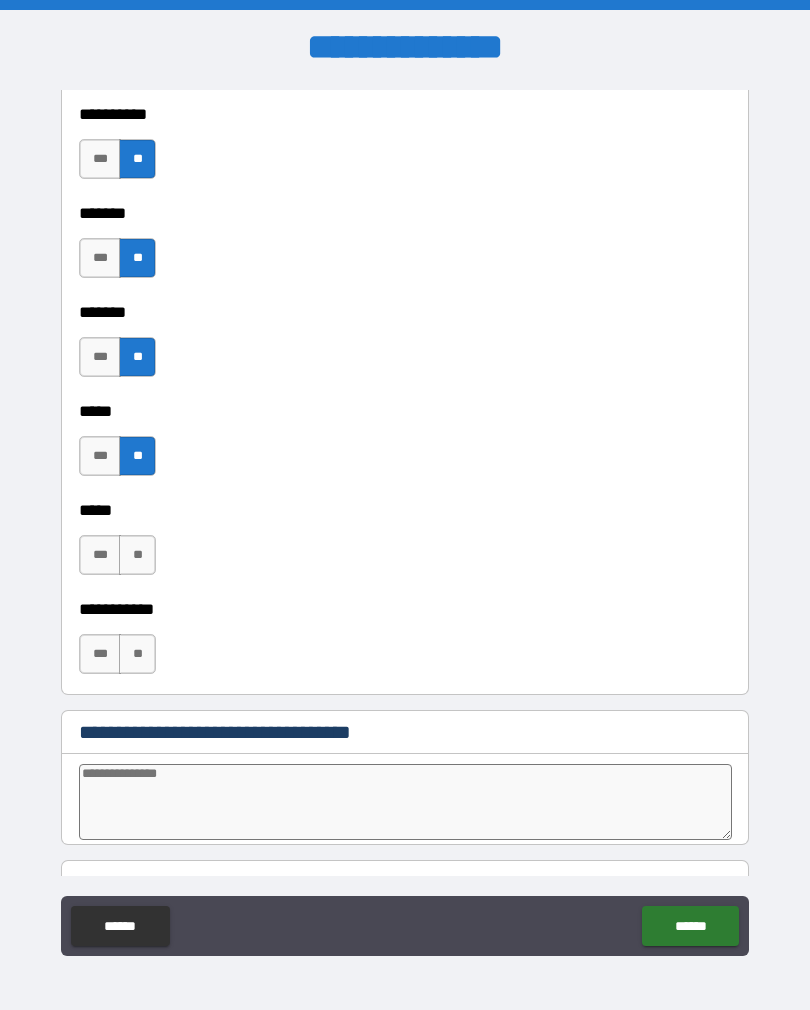 scroll, scrollTop: 1703, scrollLeft: 0, axis: vertical 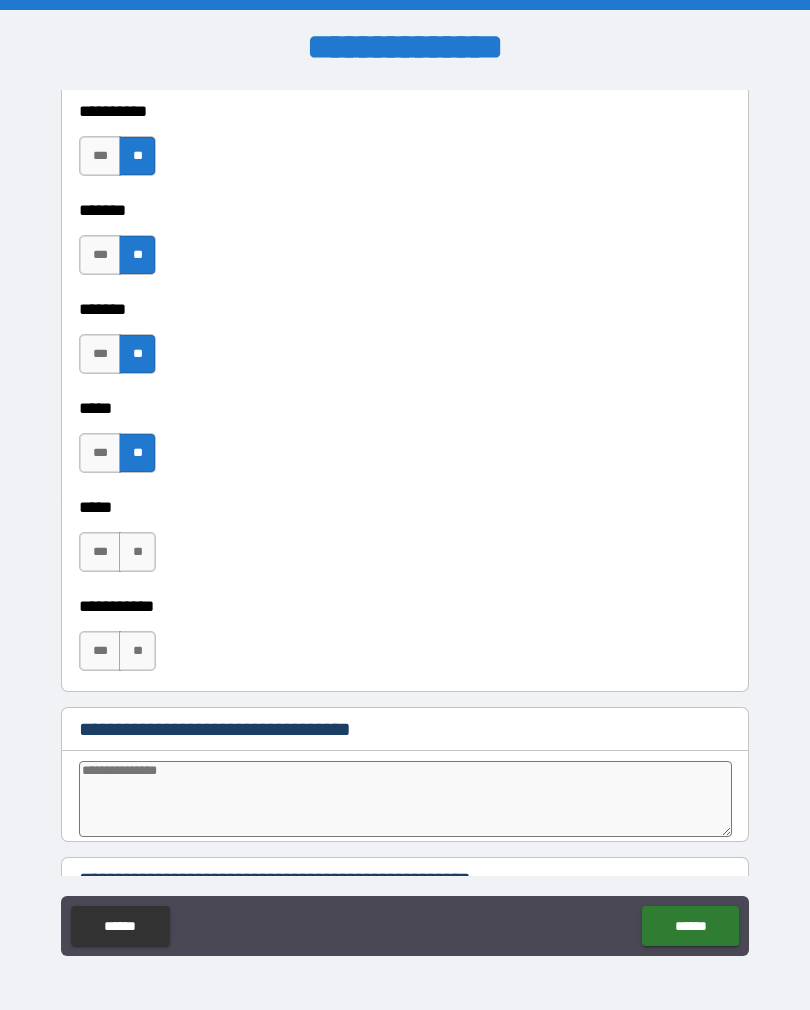 click on "**" at bounding box center [137, 552] 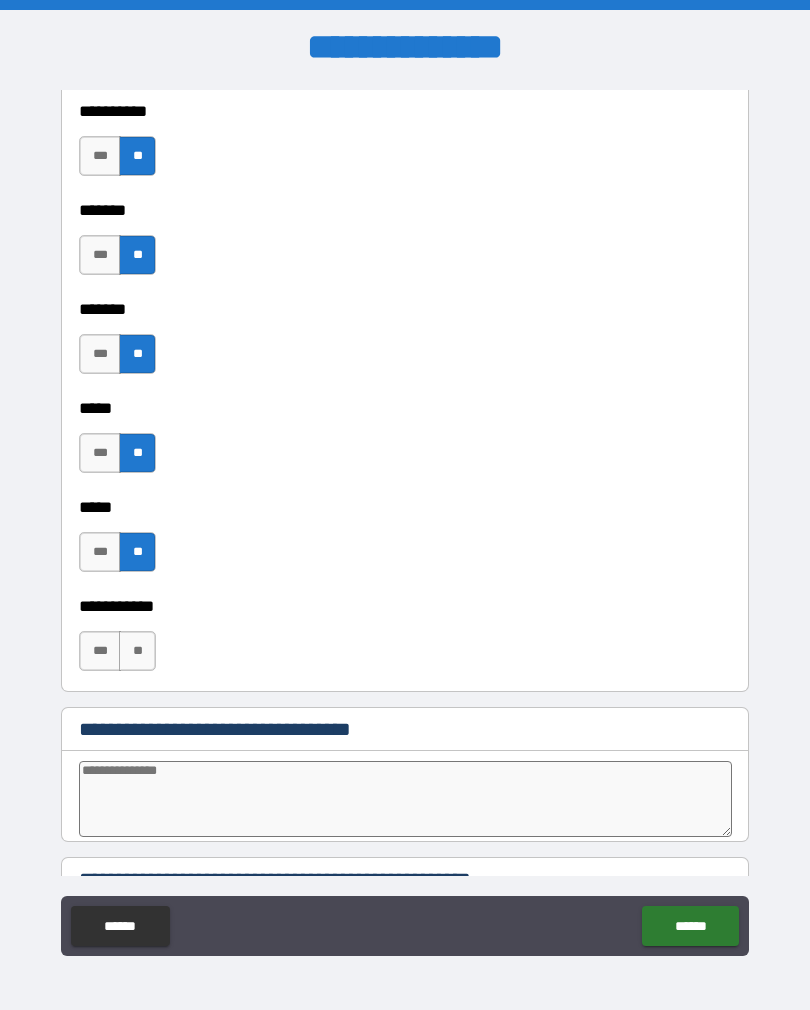 click on "**" at bounding box center (137, 651) 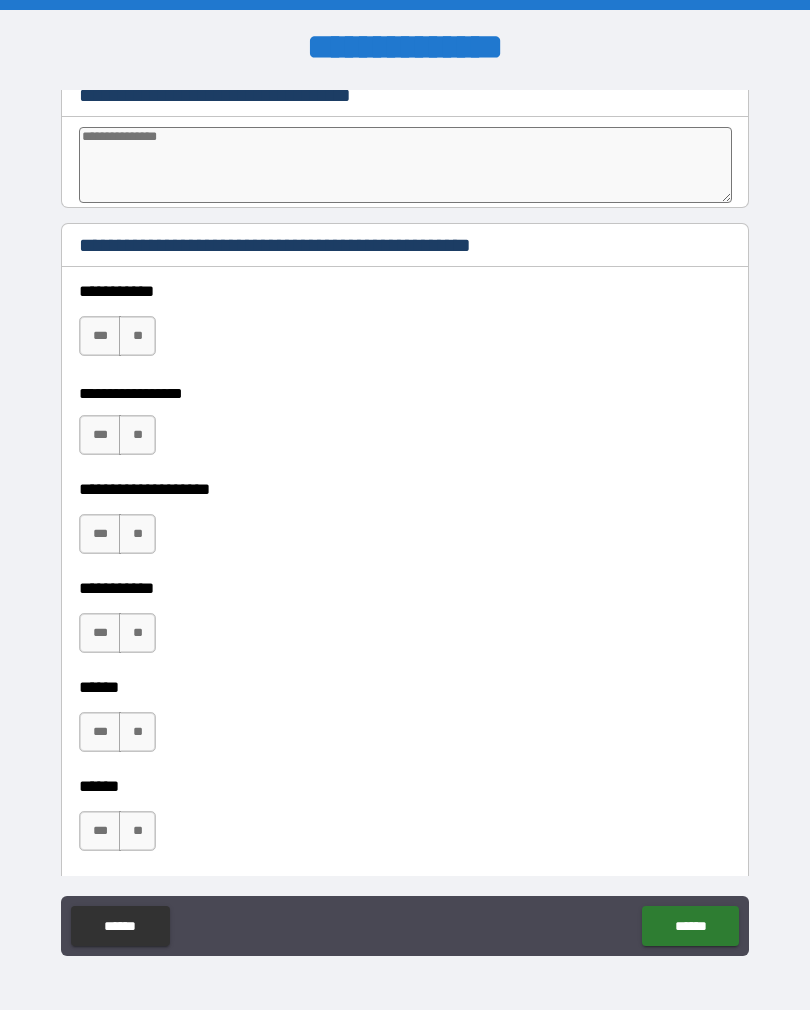 scroll, scrollTop: 2359, scrollLeft: 0, axis: vertical 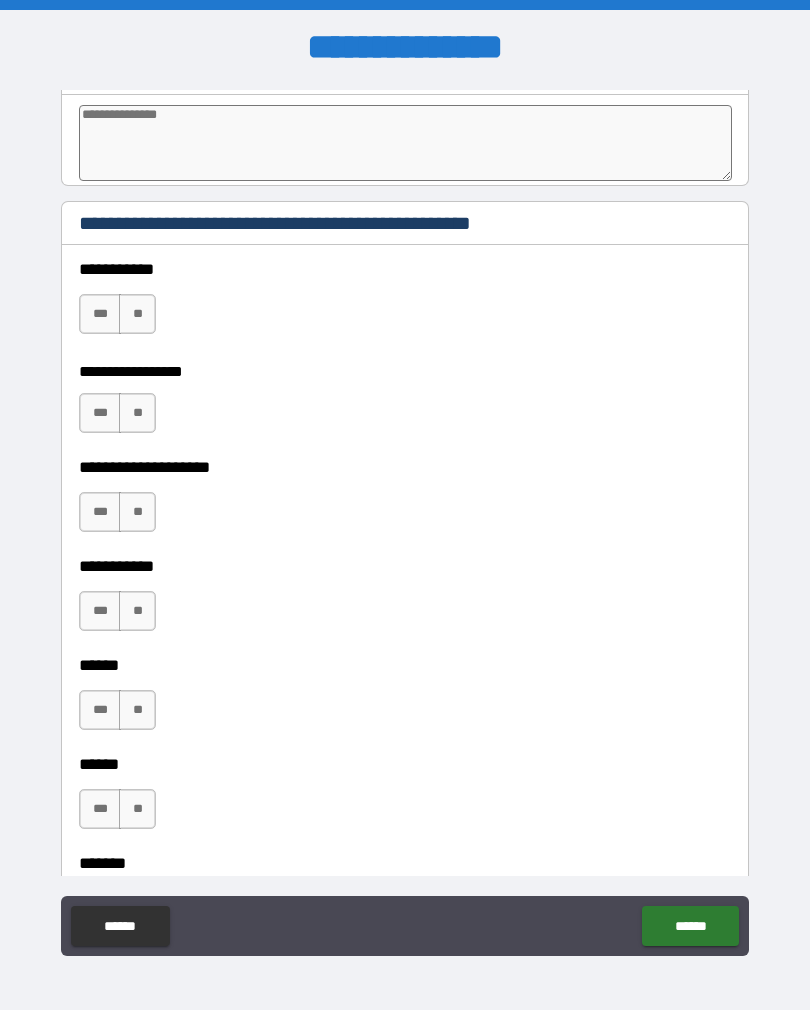 click on "**" at bounding box center (137, 314) 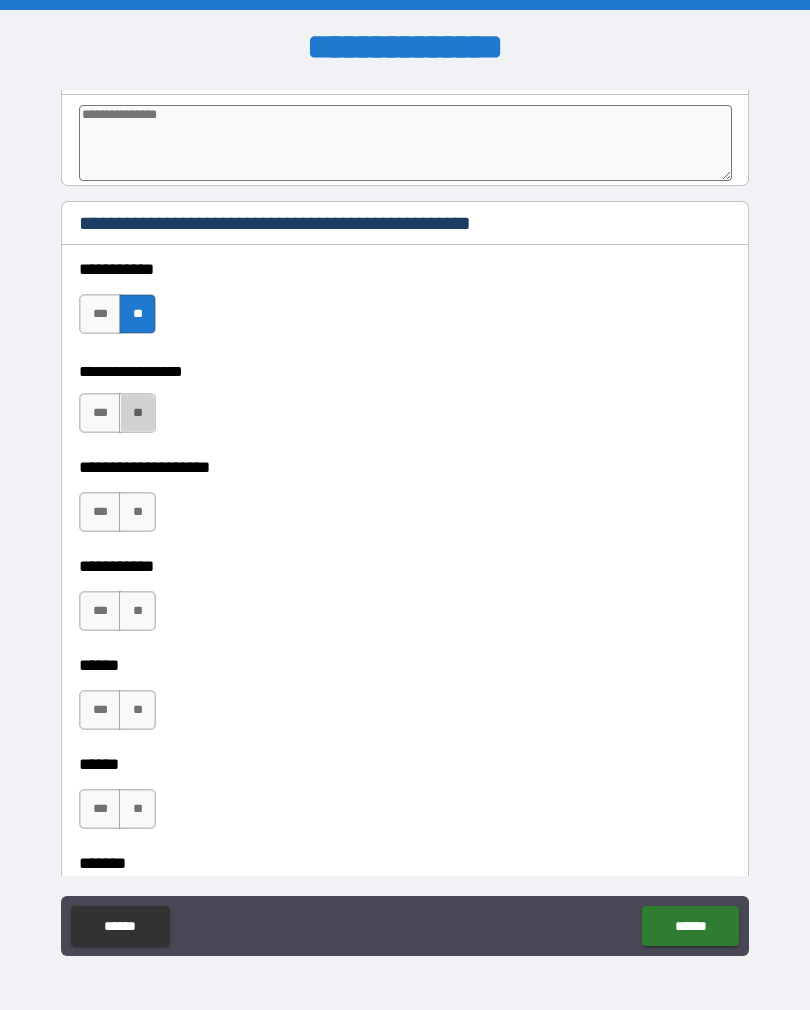 click on "**" at bounding box center [137, 413] 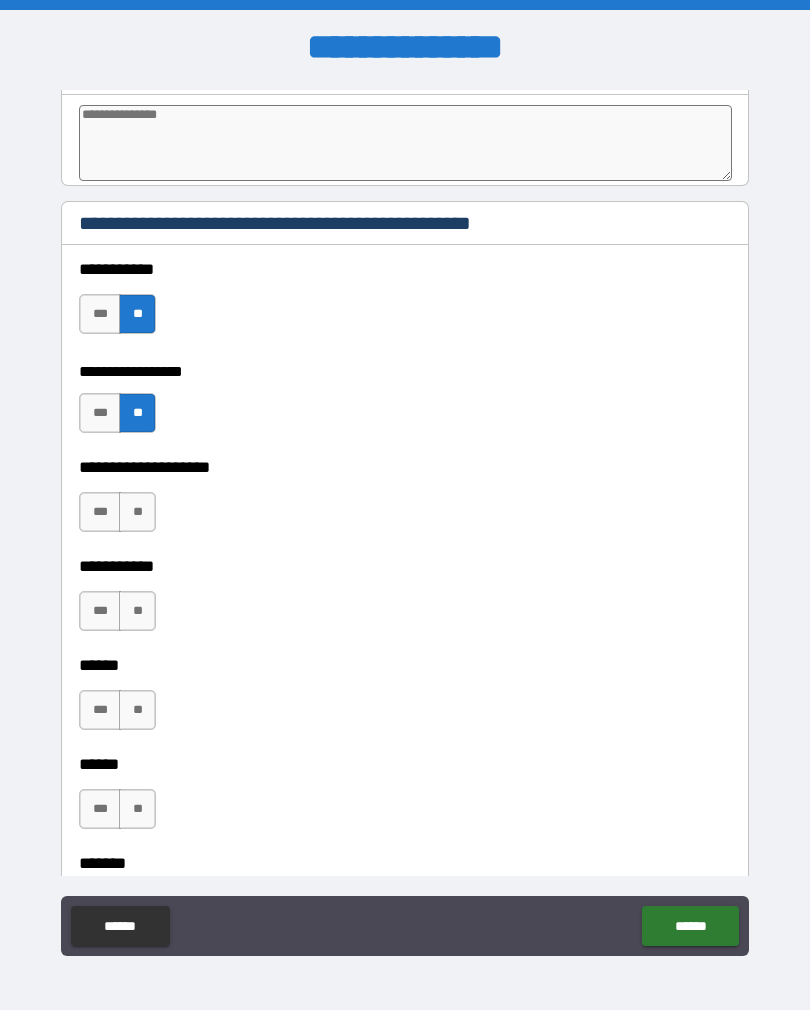 click on "**" at bounding box center (137, 512) 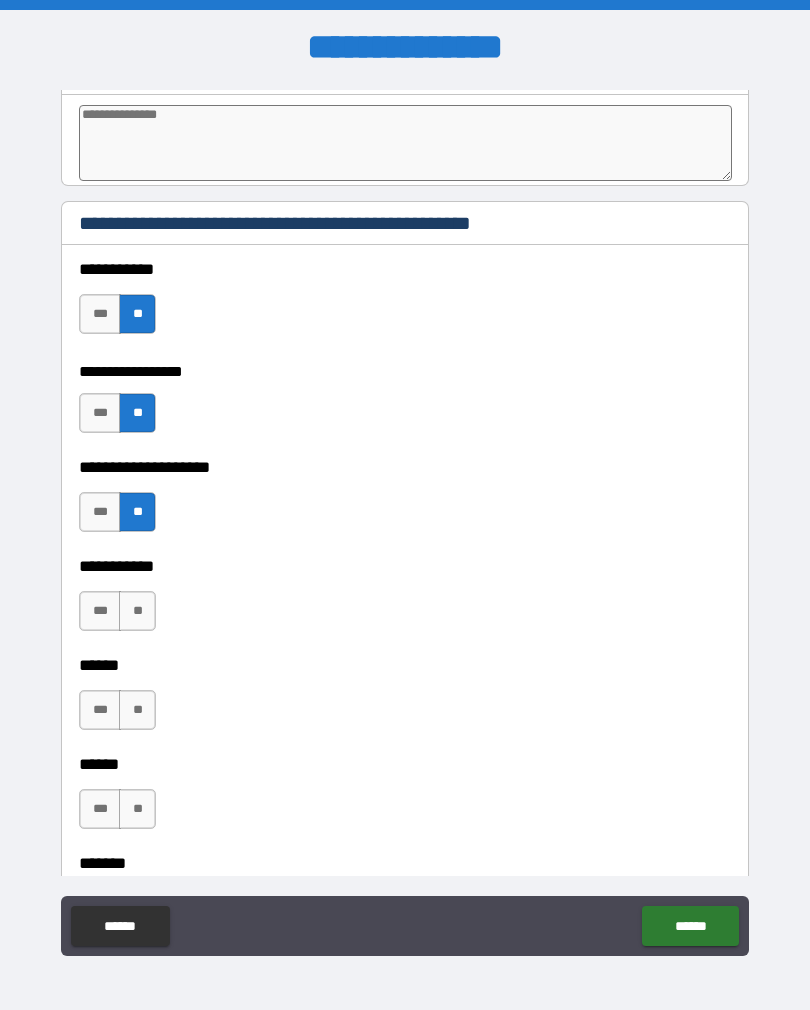 click on "**" at bounding box center [137, 611] 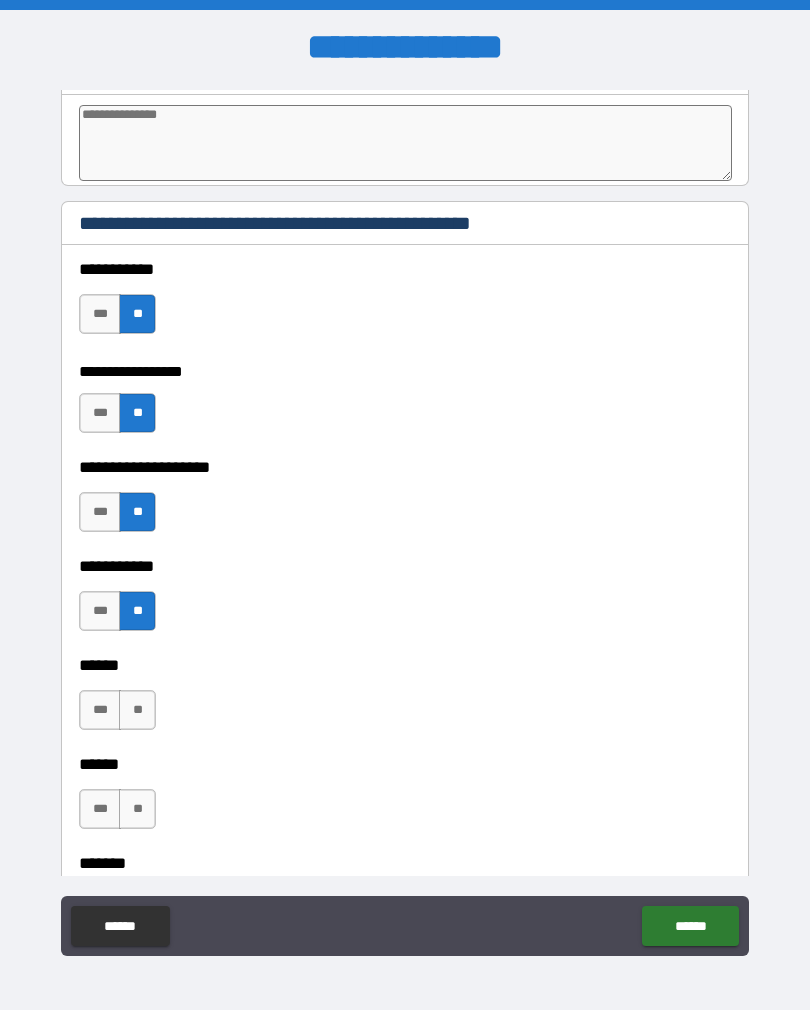 click on "**" at bounding box center (137, 710) 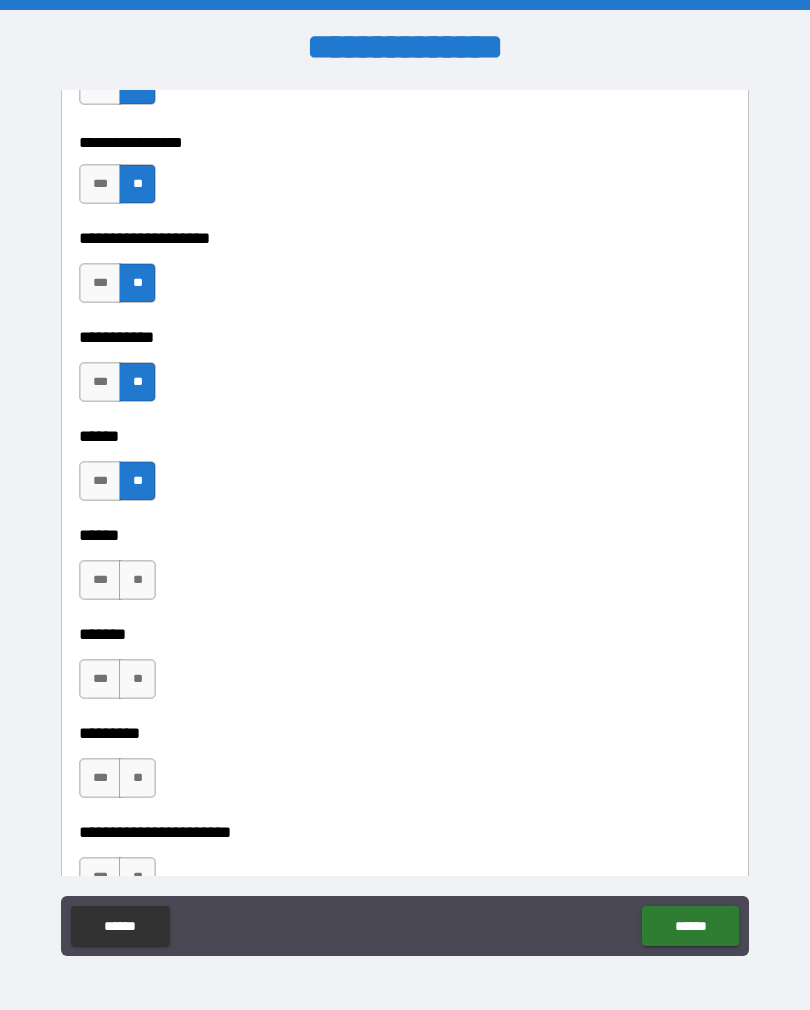 scroll, scrollTop: 2602, scrollLeft: 0, axis: vertical 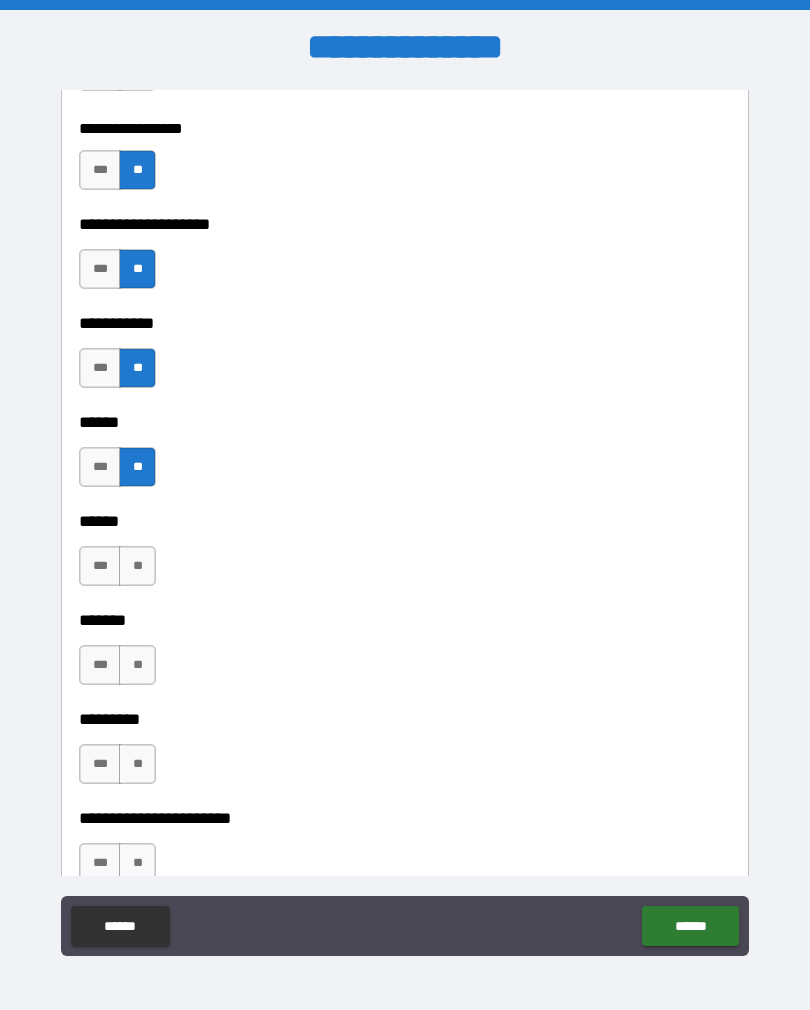 click on "**" at bounding box center (137, 566) 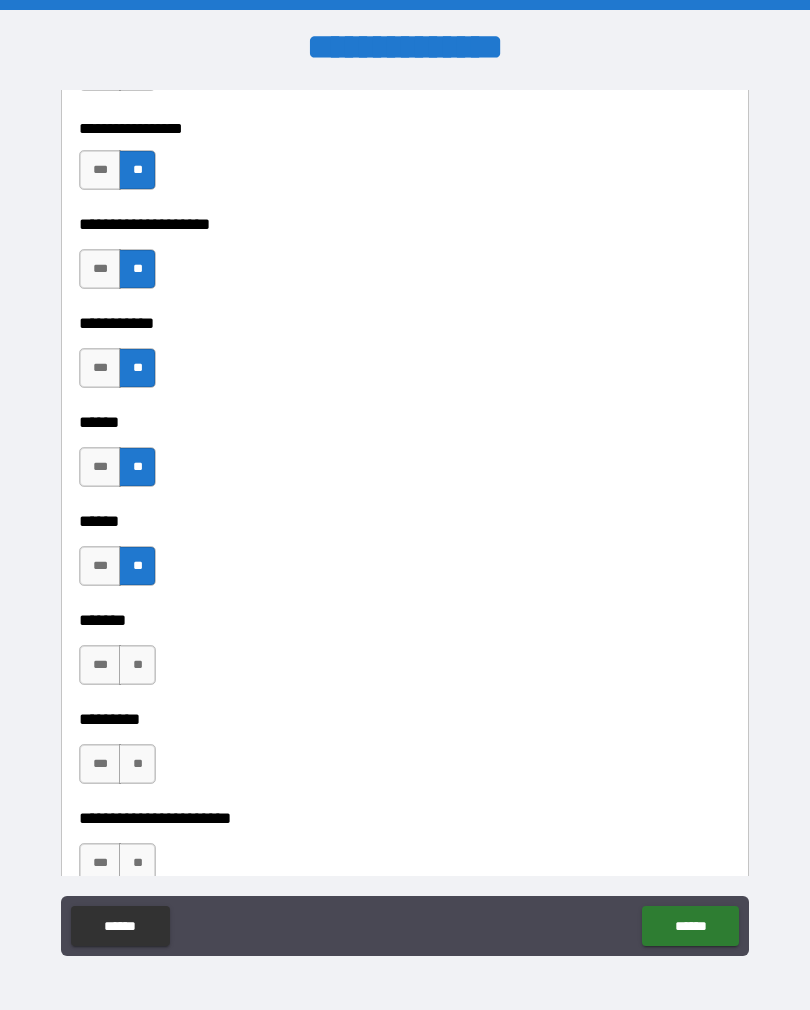 click on "**" at bounding box center (137, 665) 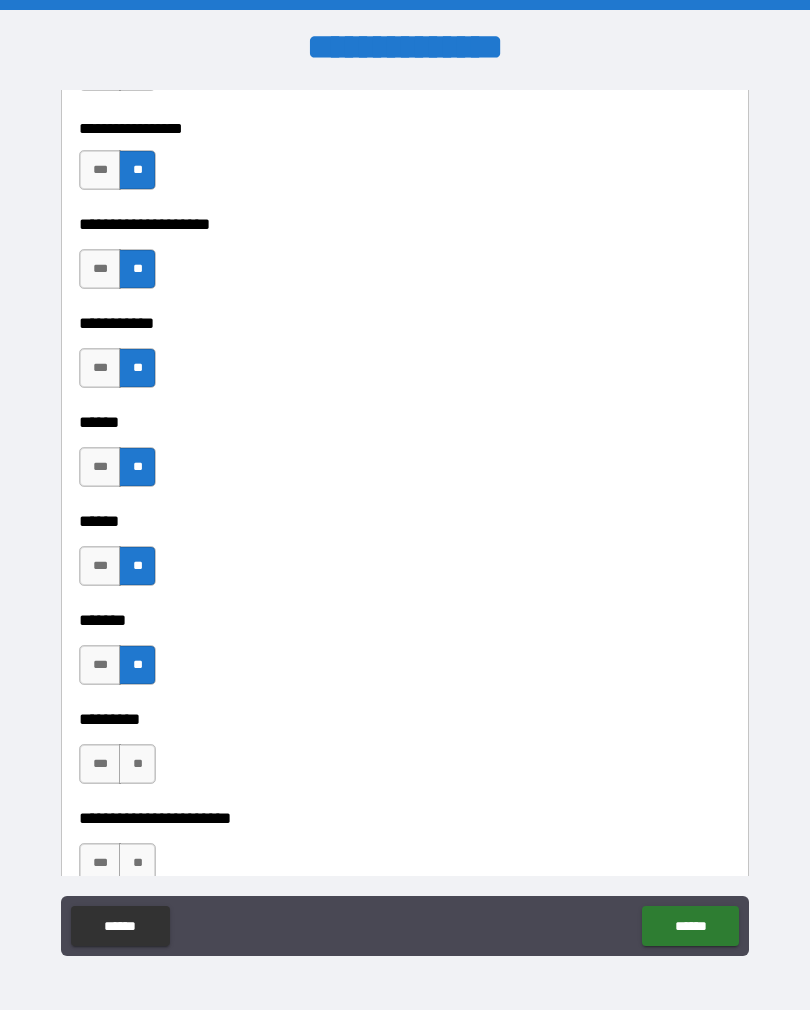 click on "**" at bounding box center (137, 764) 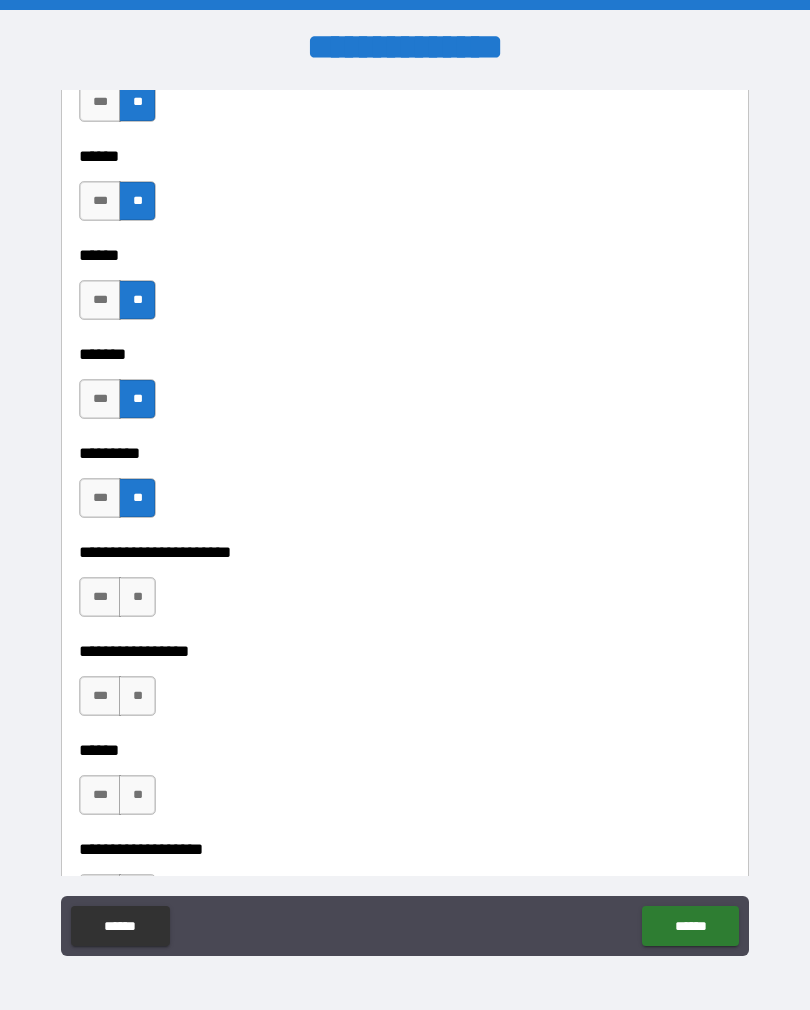 scroll, scrollTop: 2901, scrollLeft: 0, axis: vertical 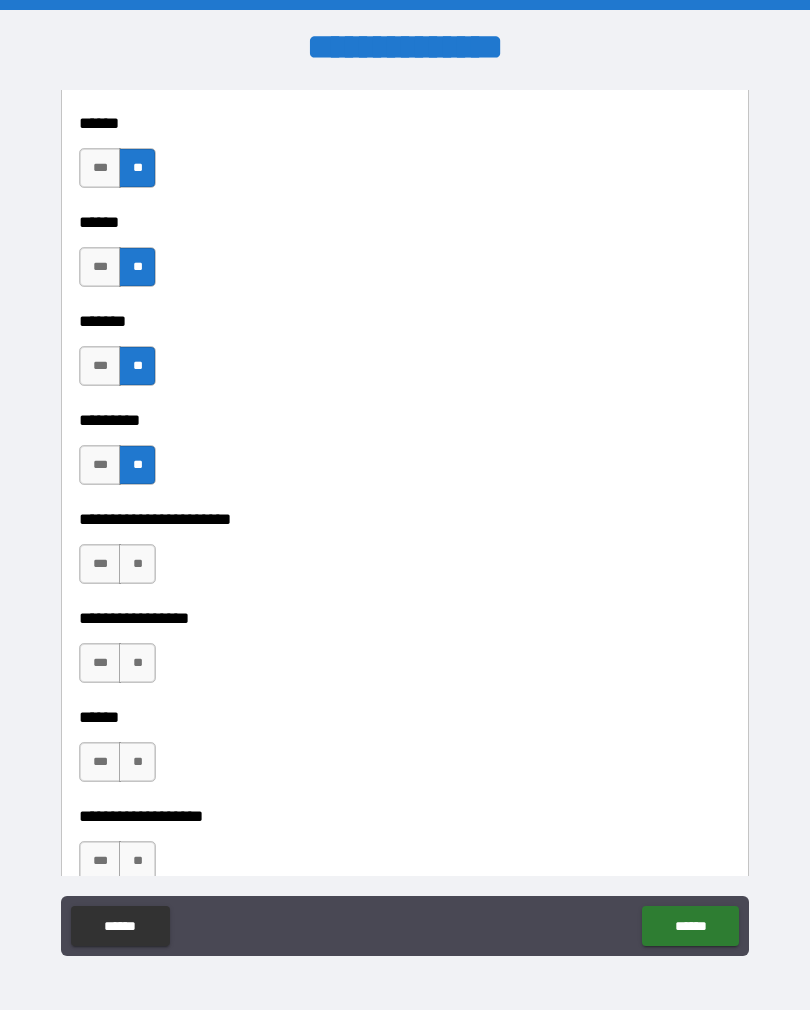 click on "**" at bounding box center [137, 564] 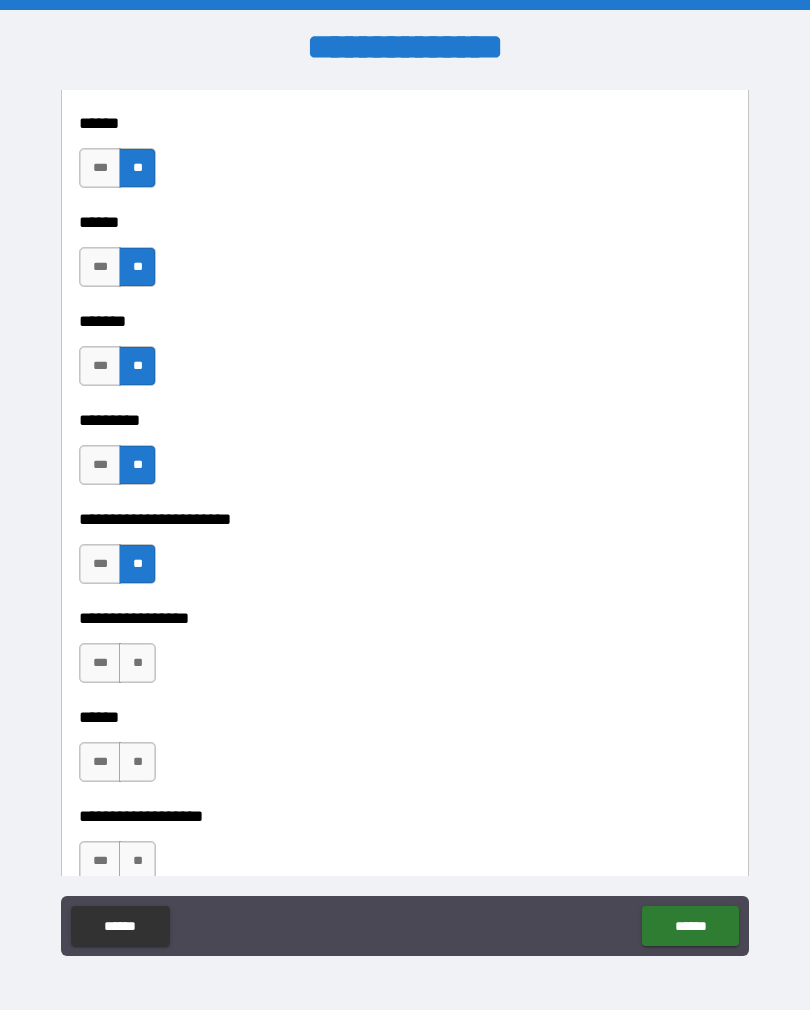 click on "**" at bounding box center (137, 663) 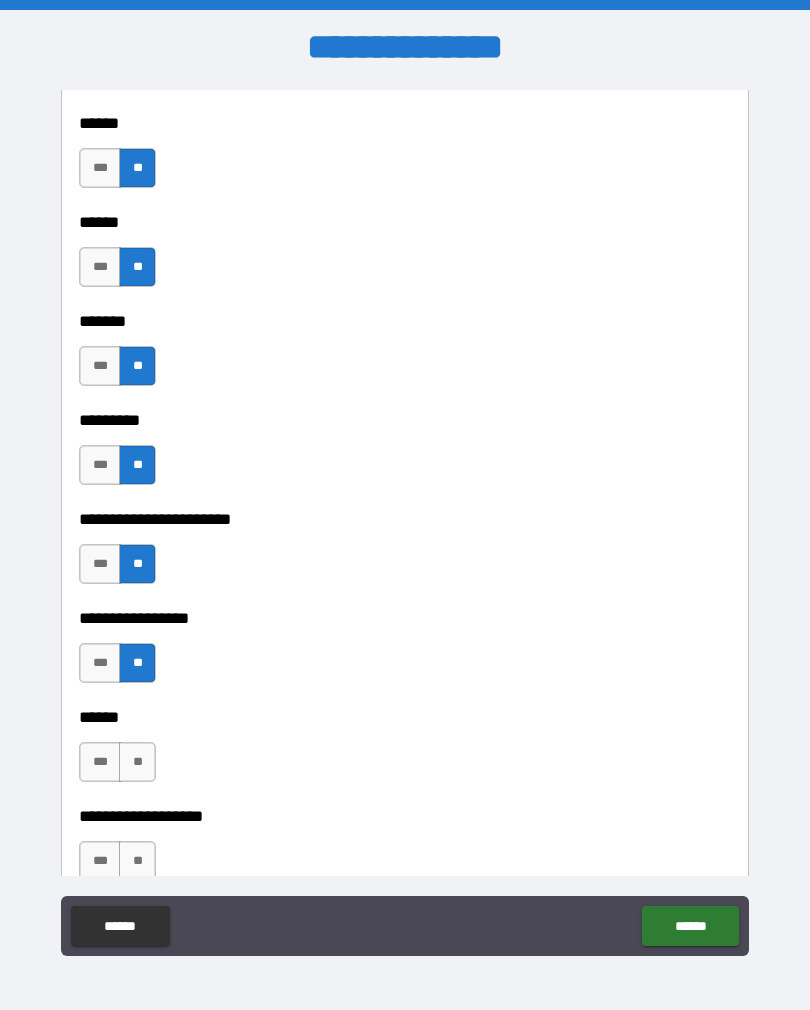 click on "**" at bounding box center (137, 762) 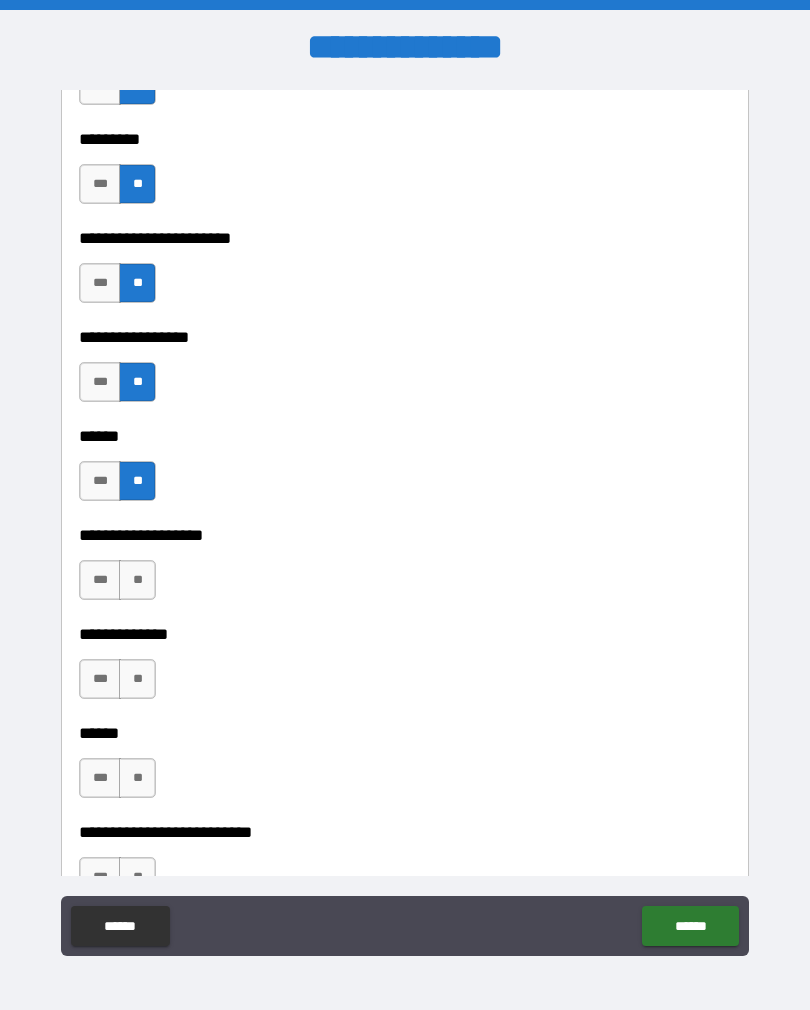 scroll, scrollTop: 3209, scrollLeft: 0, axis: vertical 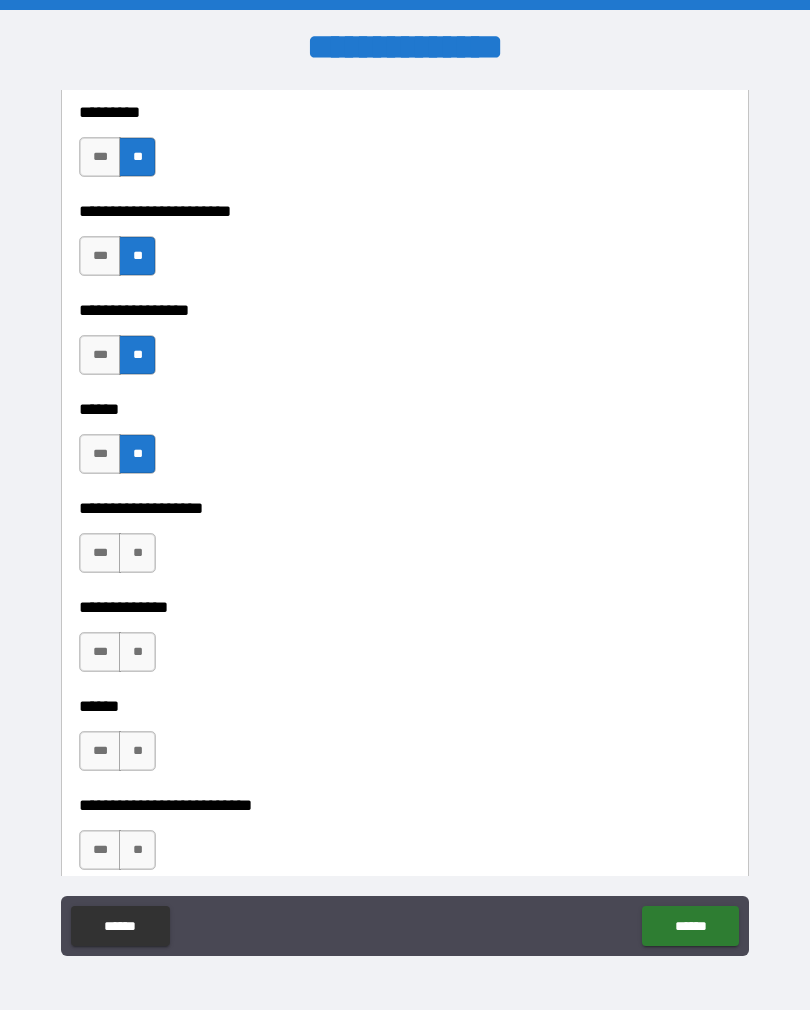 click on "**" at bounding box center (137, 553) 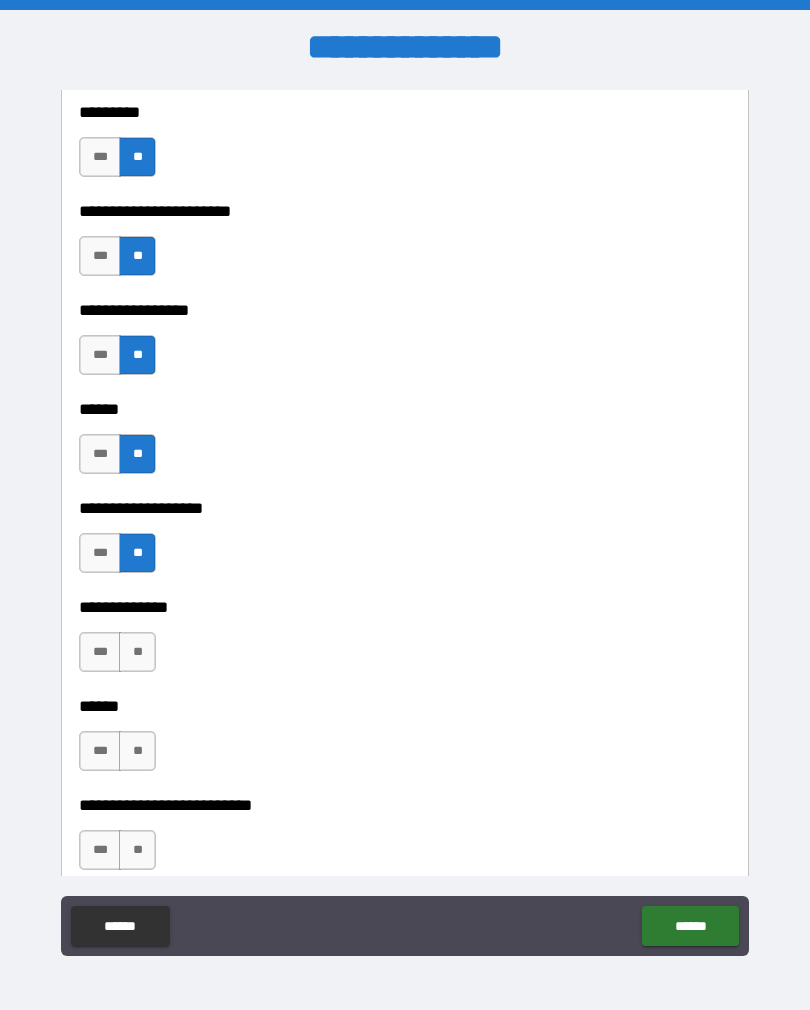 click on "**" at bounding box center (137, 652) 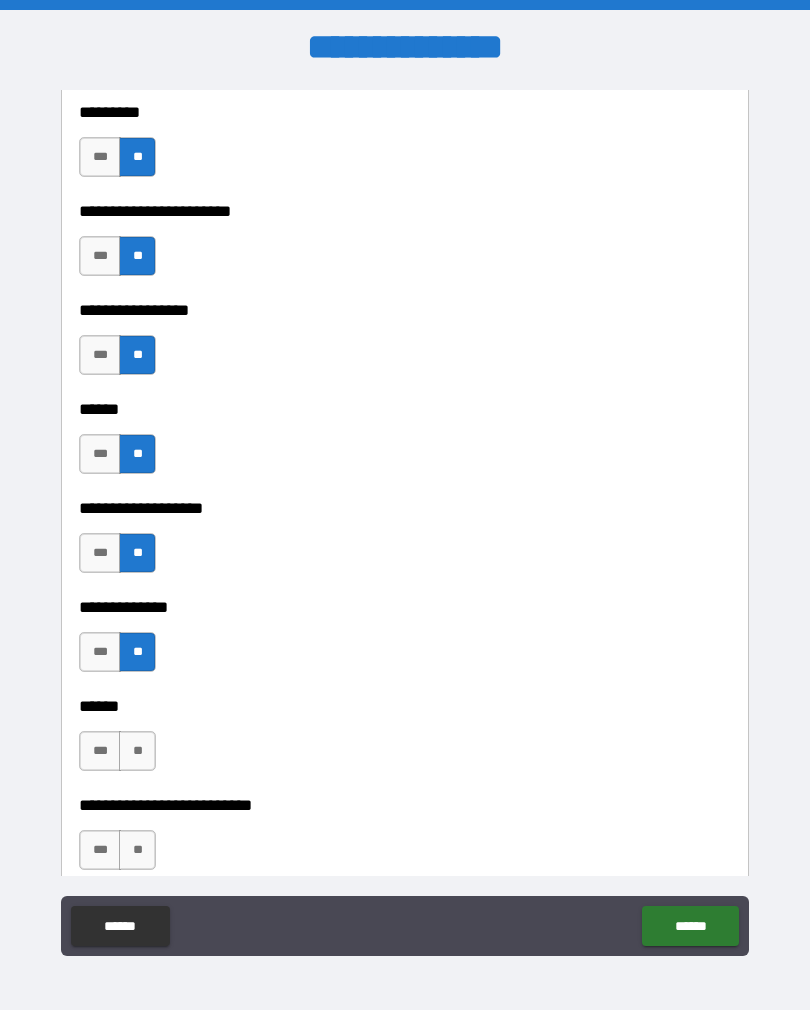 click on "**" at bounding box center (137, 751) 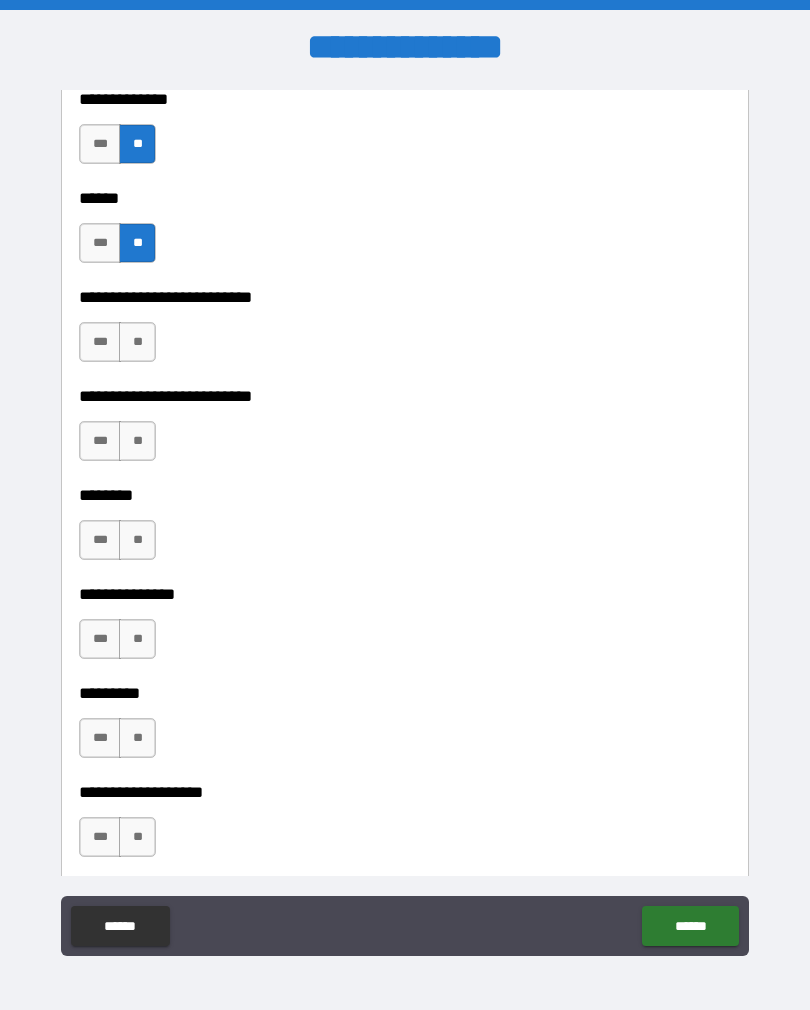 scroll, scrollTop: 3721, scrollLeft: 0, axis: vertical 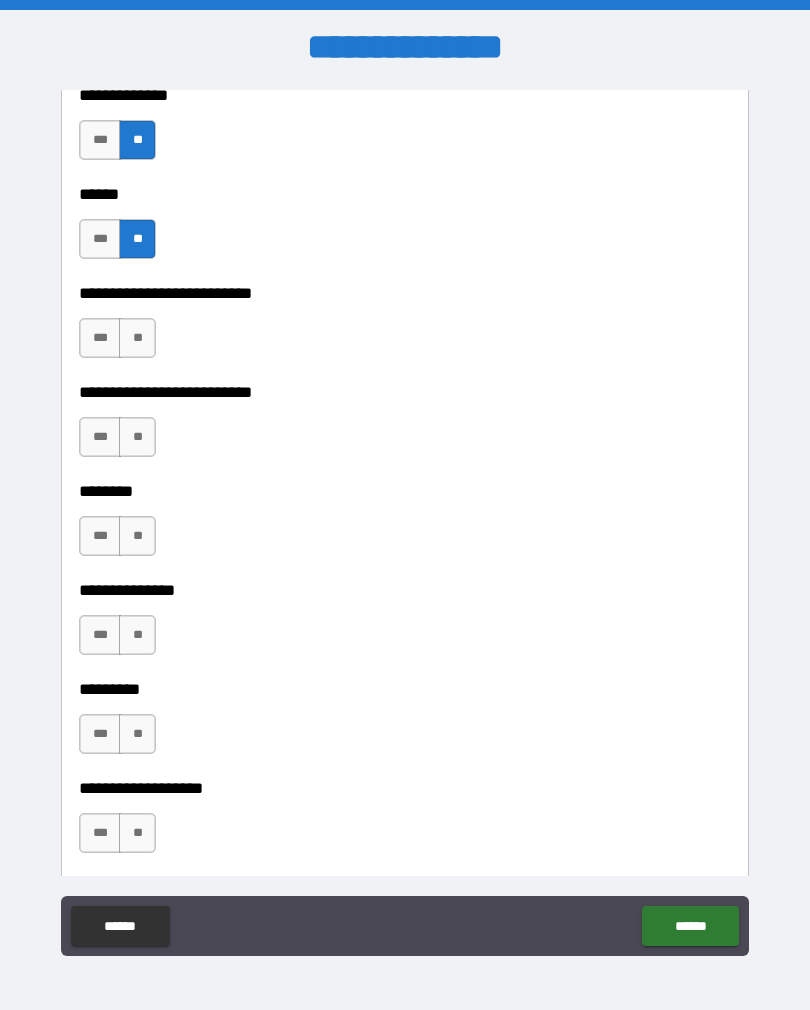 click on "**" at bounding box center [137, 338] 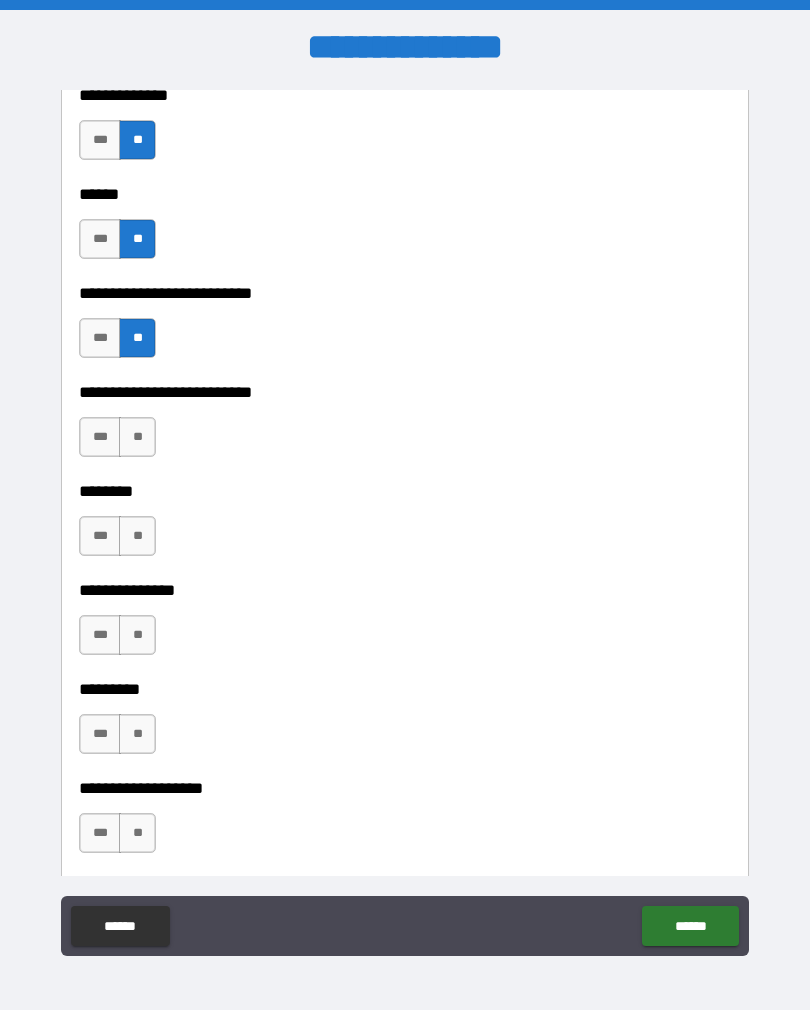 click on "**" at bounding box center (137, 437) 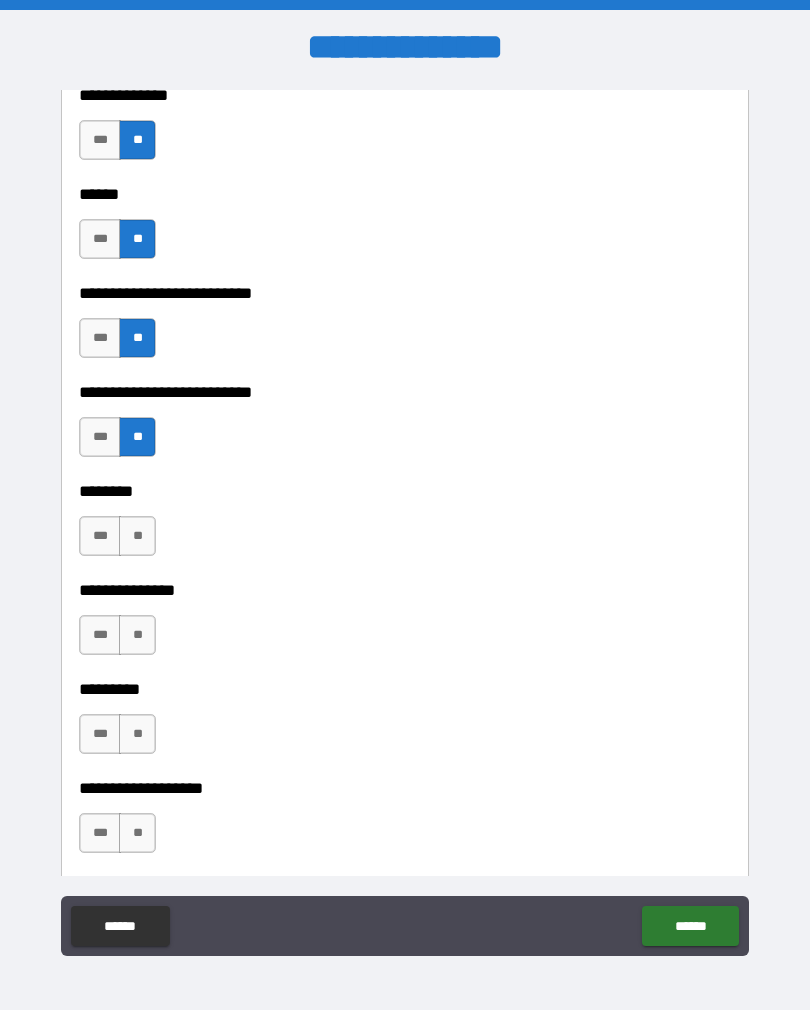 click on "**" at bounding box center (137, 536) 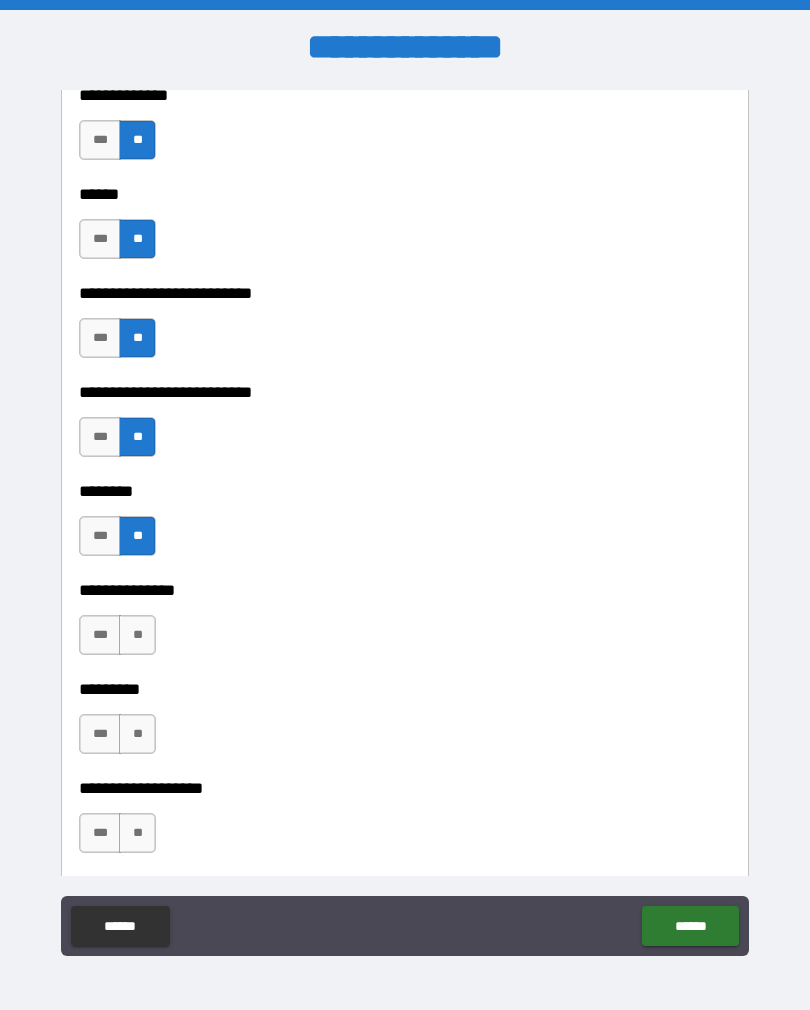 click on "**" at bounding box center (137, 635) 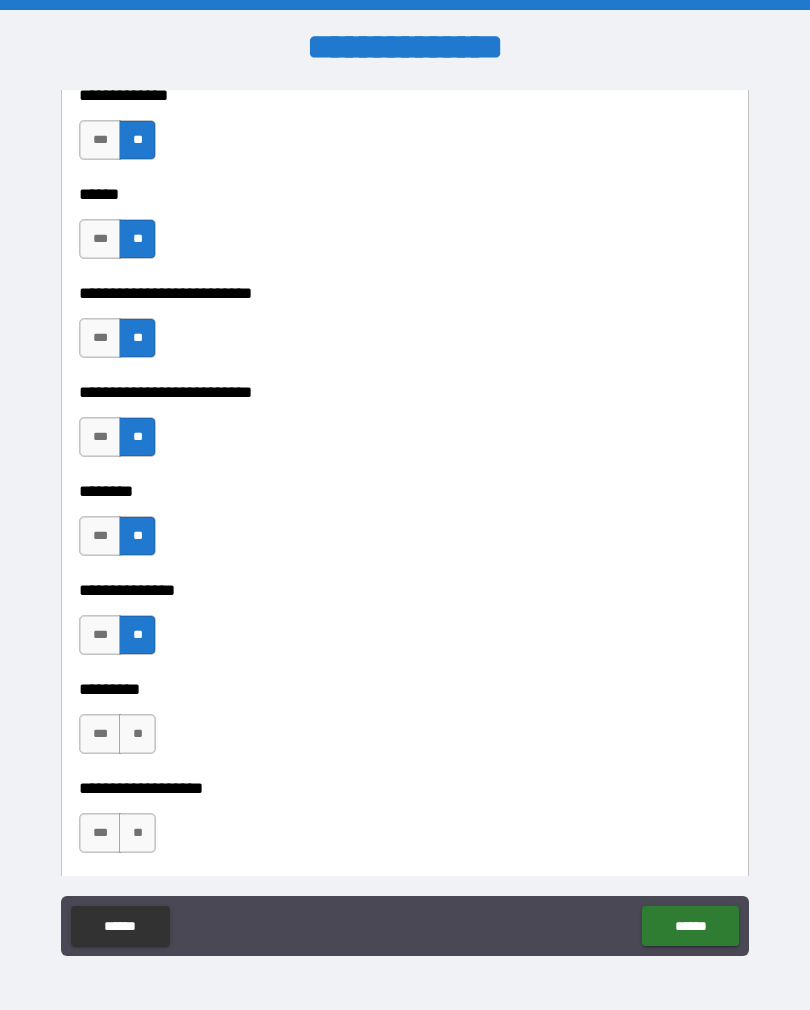click on "**" at bounding box center (137, 734) 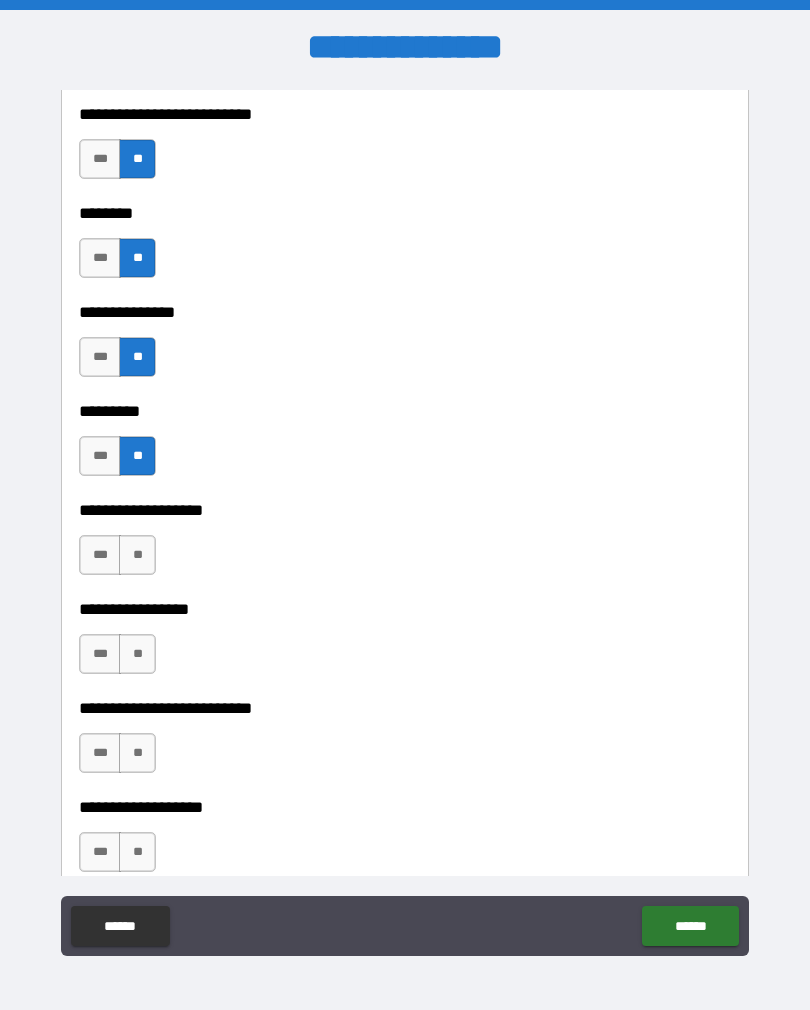 scroll, scrollTop: 4019, scrollLeft: 0, axis: vertical 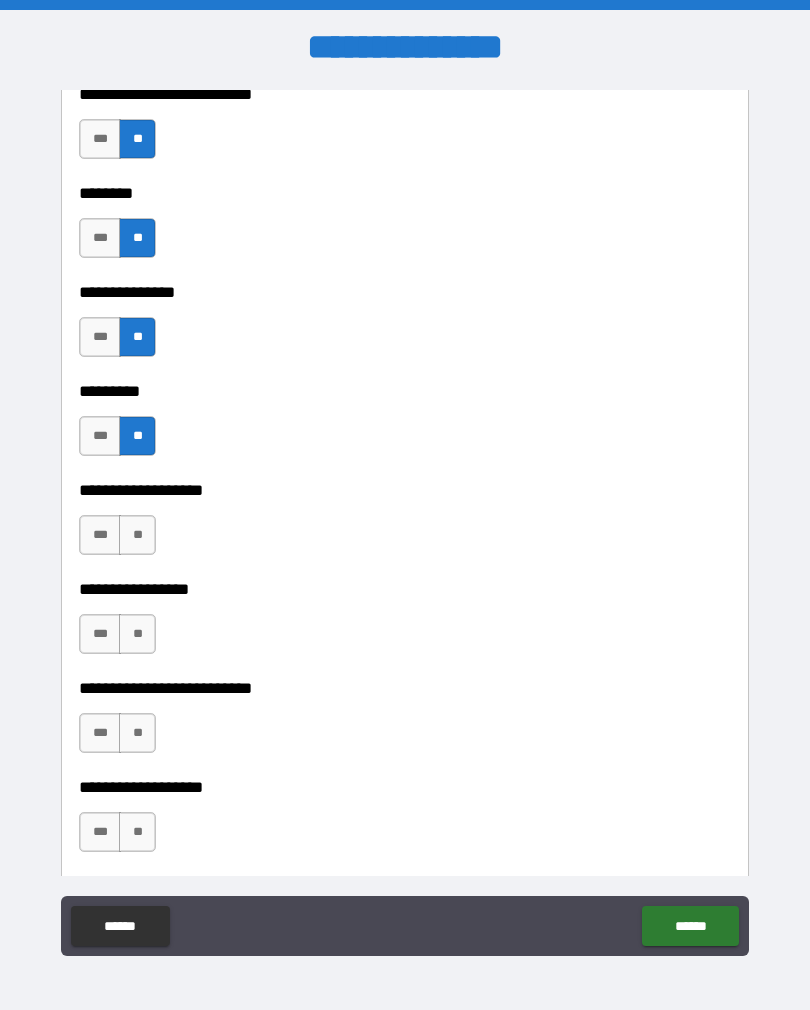 click on "**" at bounding box center [137, 535] 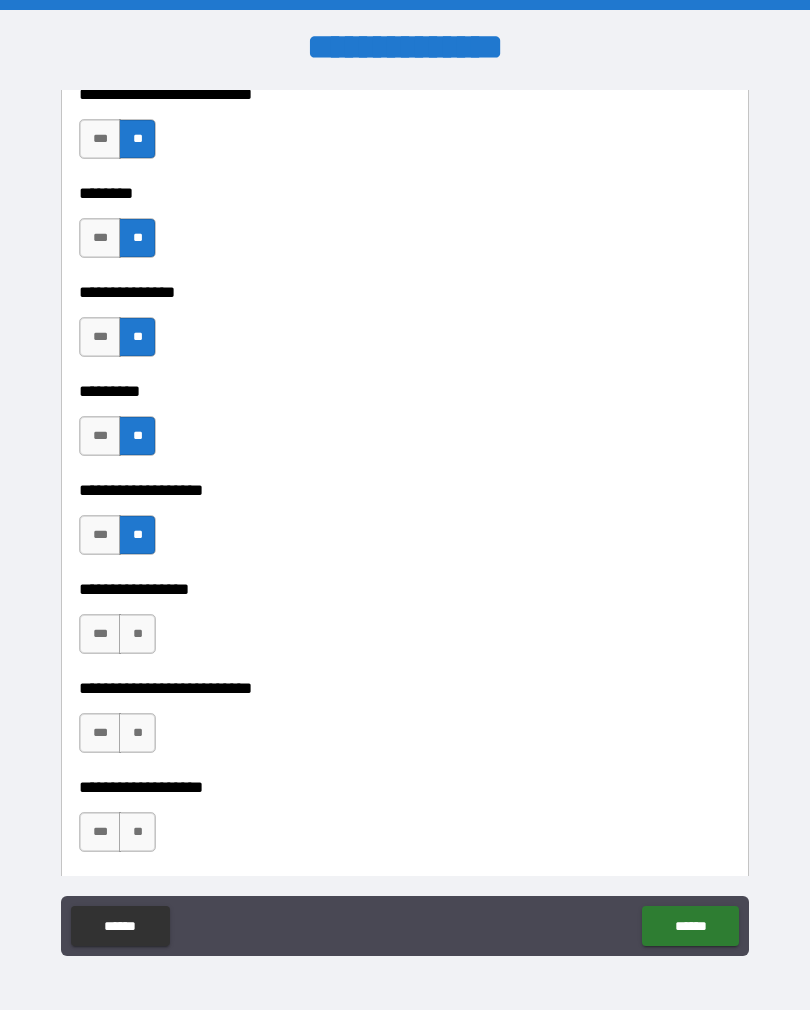 click on "**" at bounding box center [137, 634] 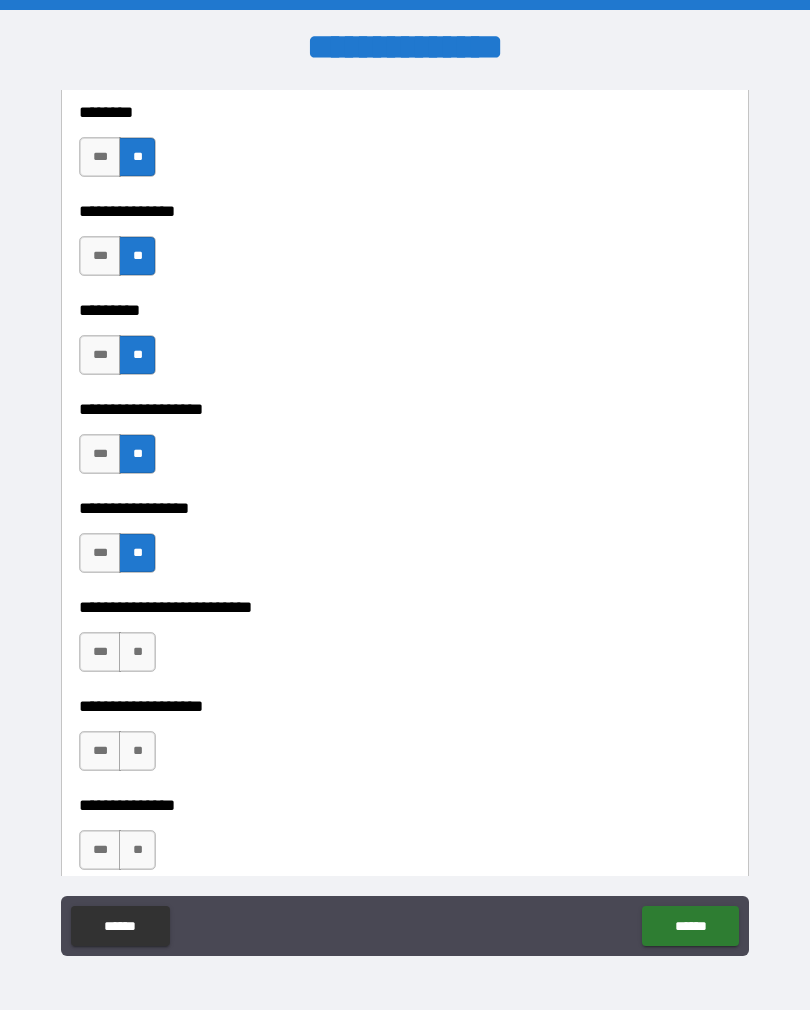 scroll, scrollTop: 4192, scrollLeft: 0, axis: vertical 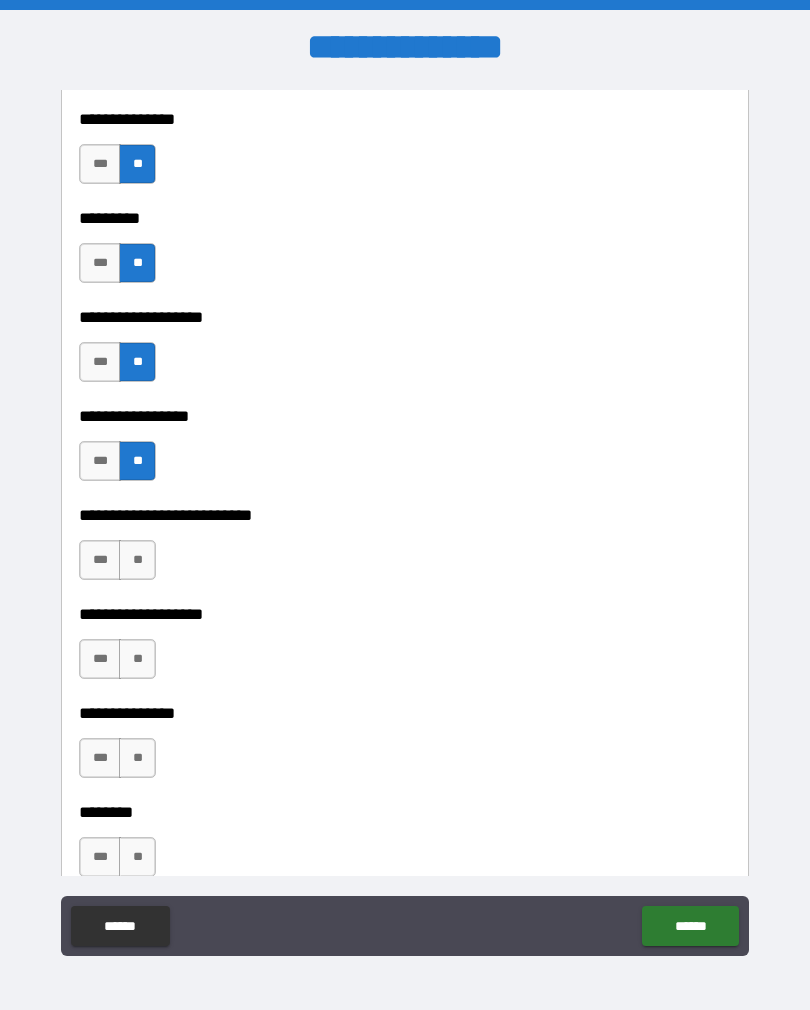 click on "**" at bounding box center (137, 560) 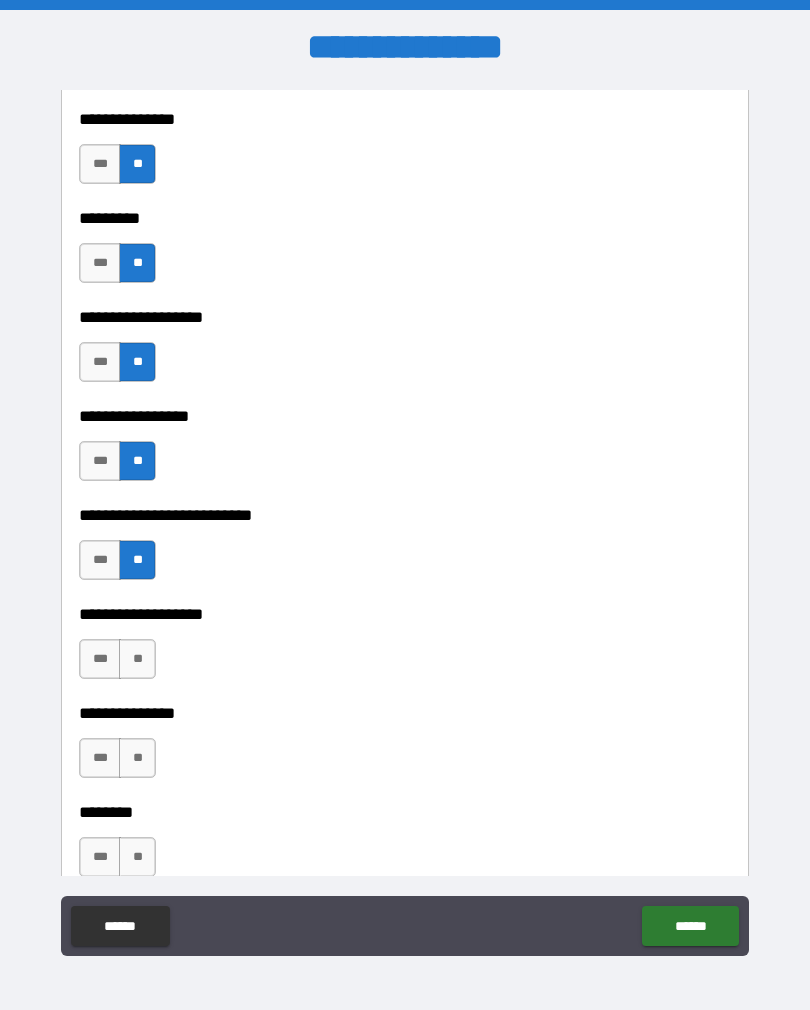 click on "**" at bounding box center (137, 659) 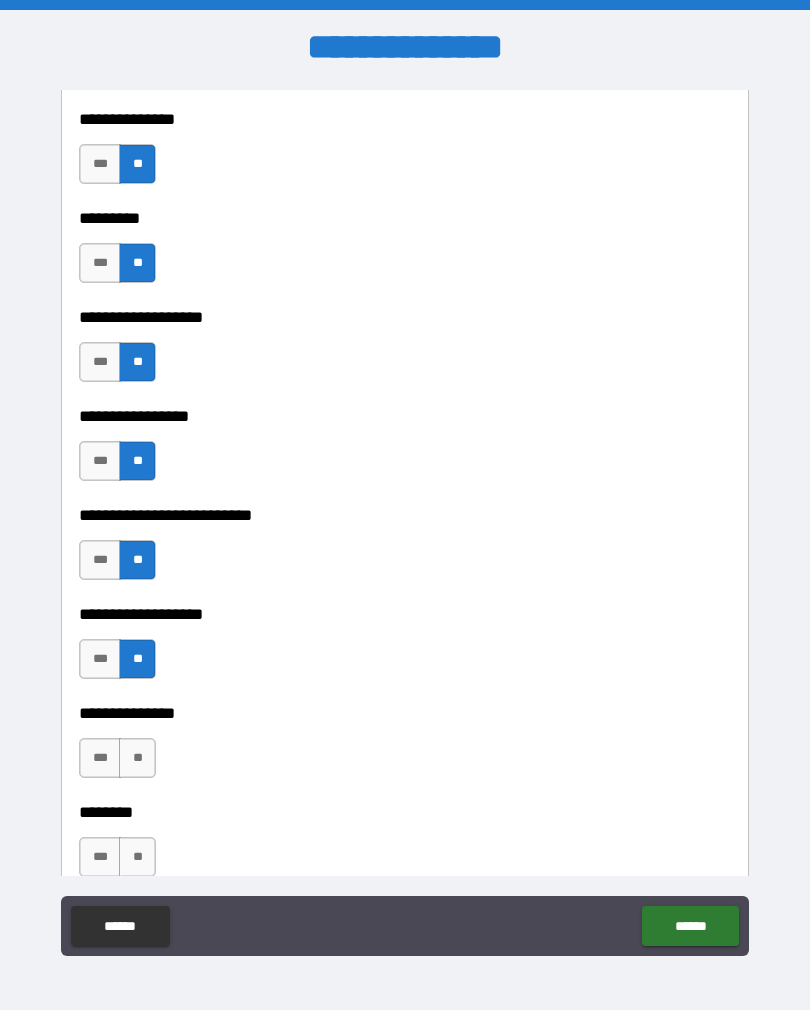 click on "**" at bounding box center [137, 758] 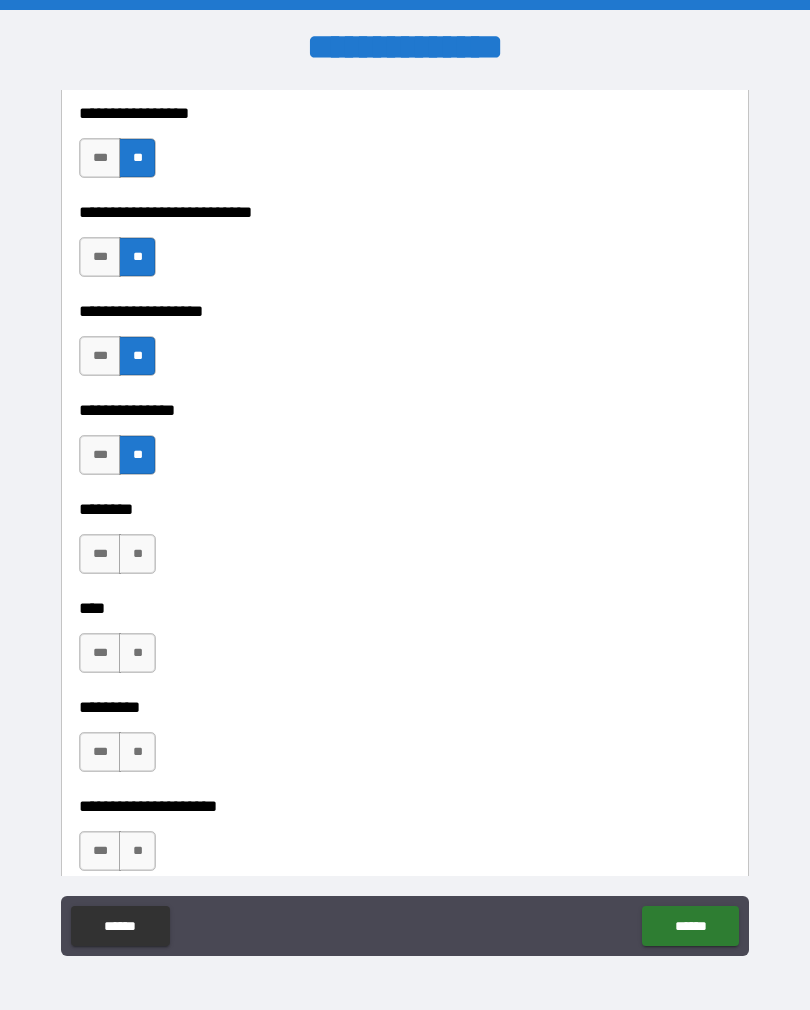 scroll, scrollTop: 4511, scrollLeft: 0, axis: vertical 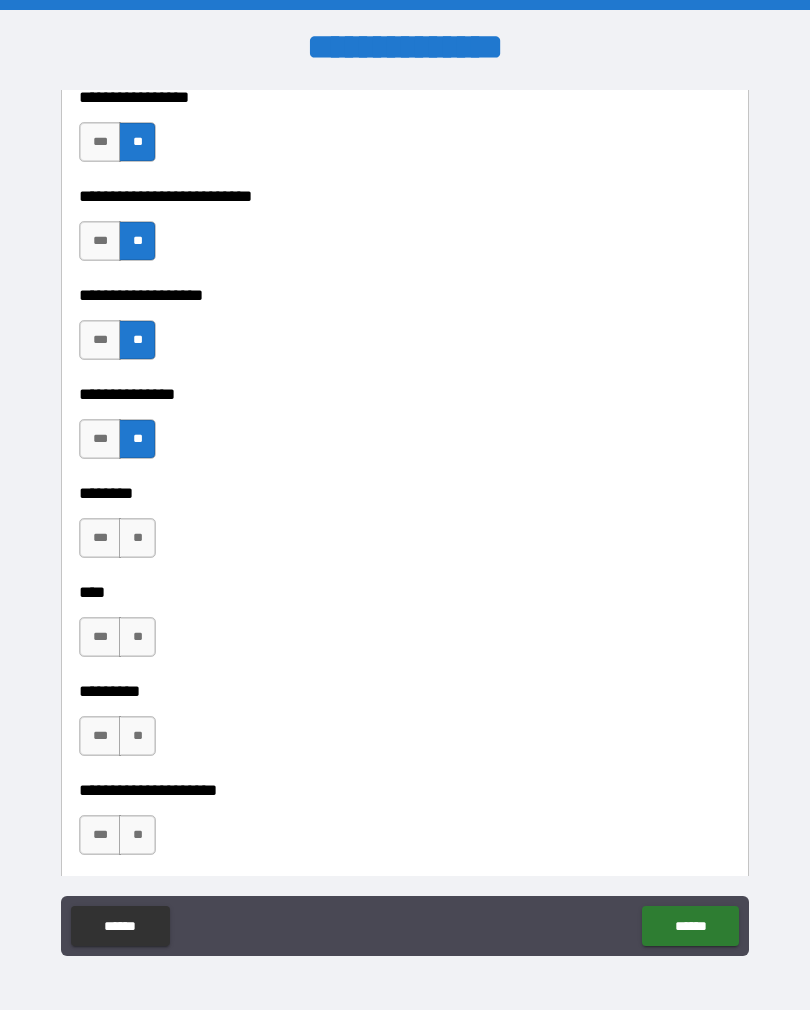 click on "**" at bounding box center (137, 538) 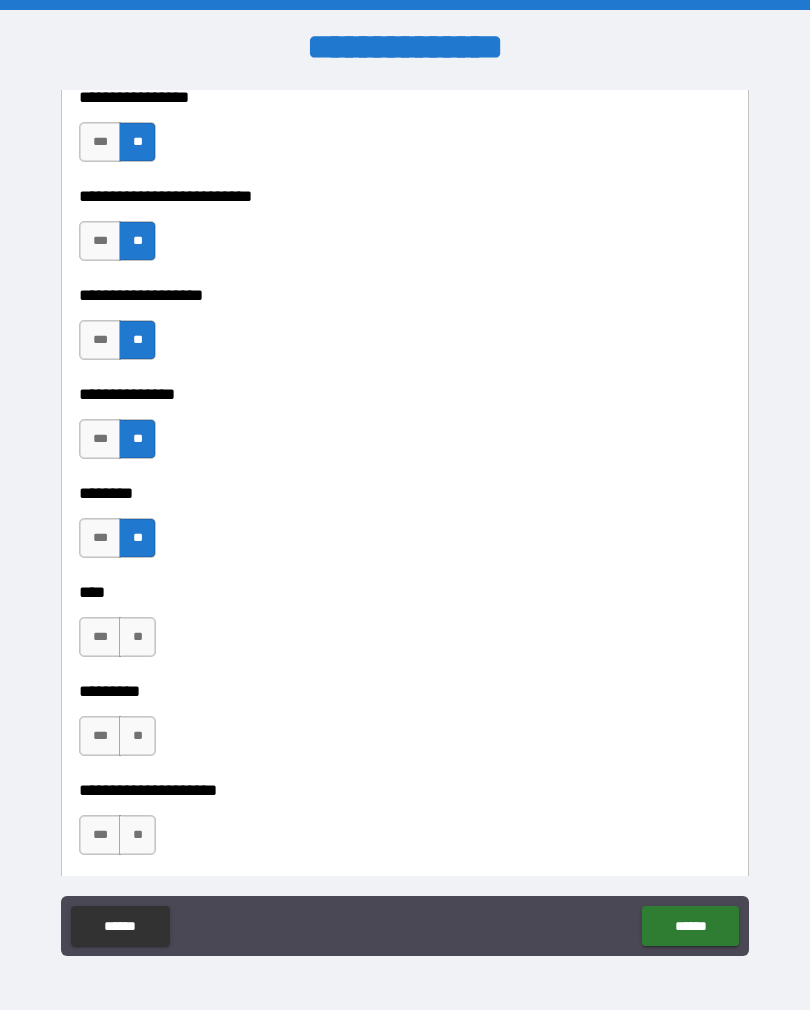 click on "**" at bounding box center (137, 637) 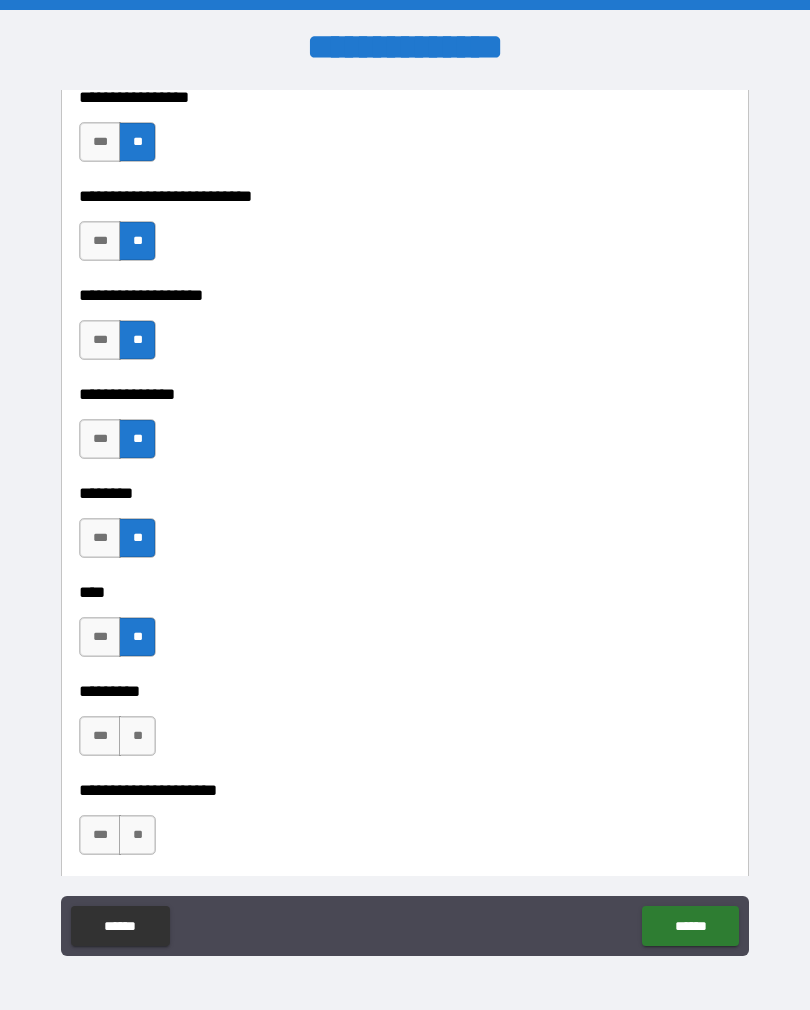 click on "**" at bounding box center (137, 736) 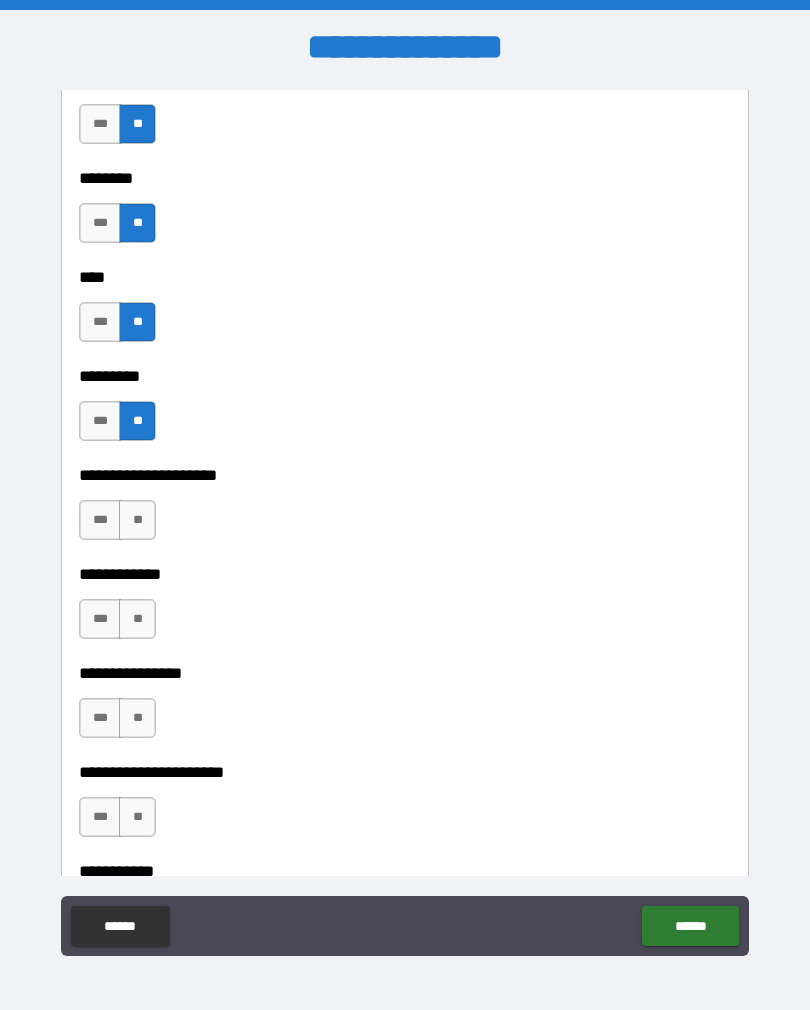scroll, scrollTop: 4919, scrollLeft: 0, axis: vertical 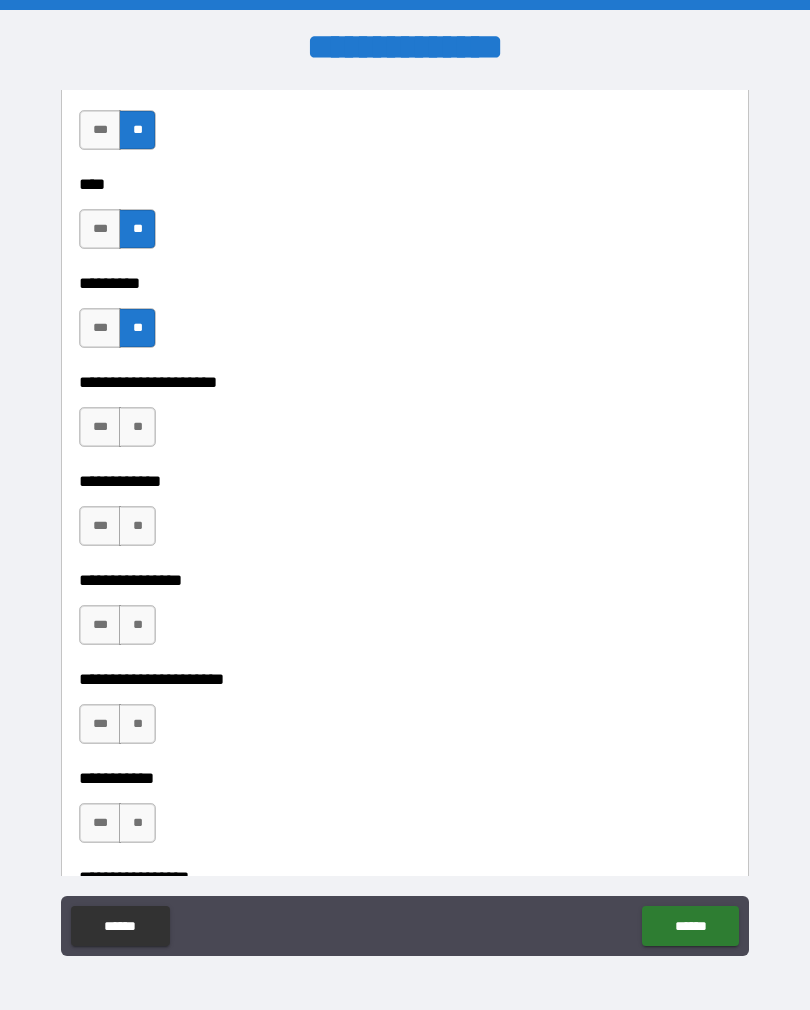 click on "**" at bounding box center (137, 427) 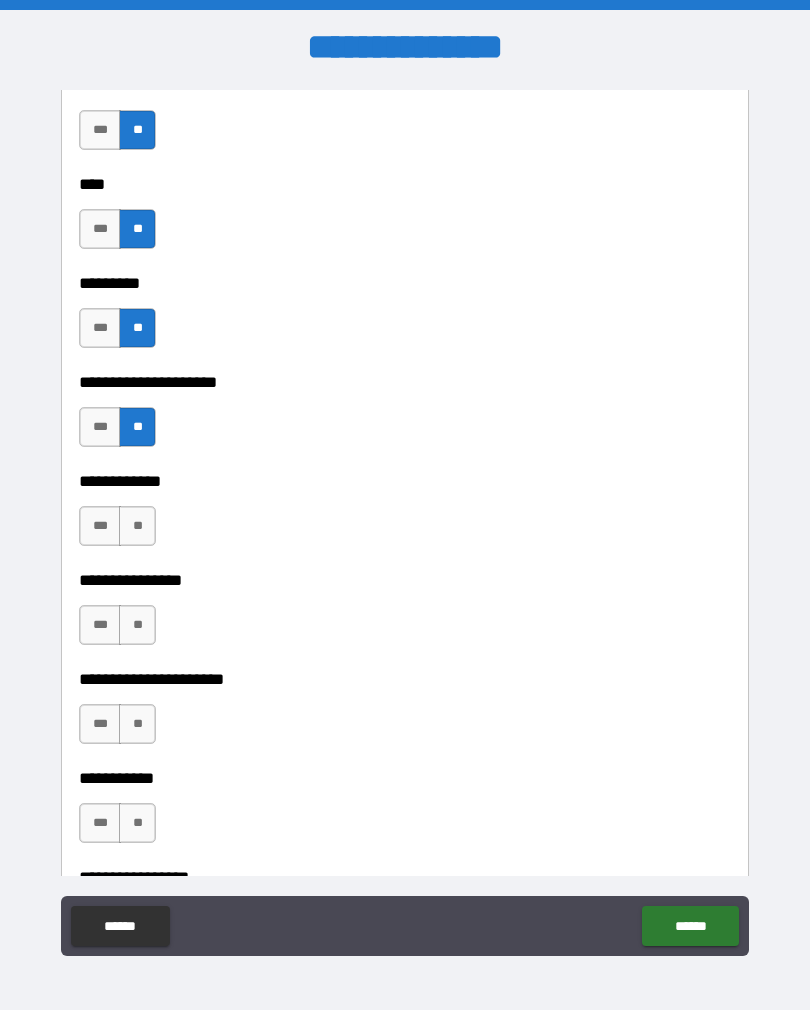 click on "**" at bounding box center [137, 526] 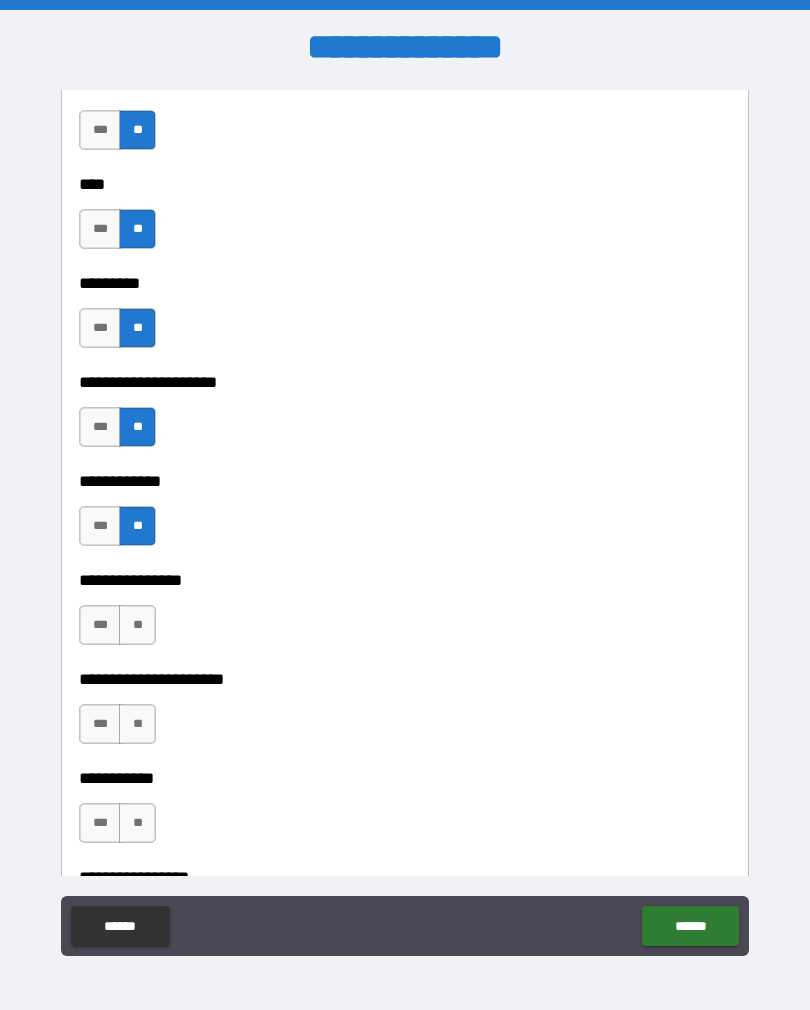 click on "**" at bounding box center [137, 625] 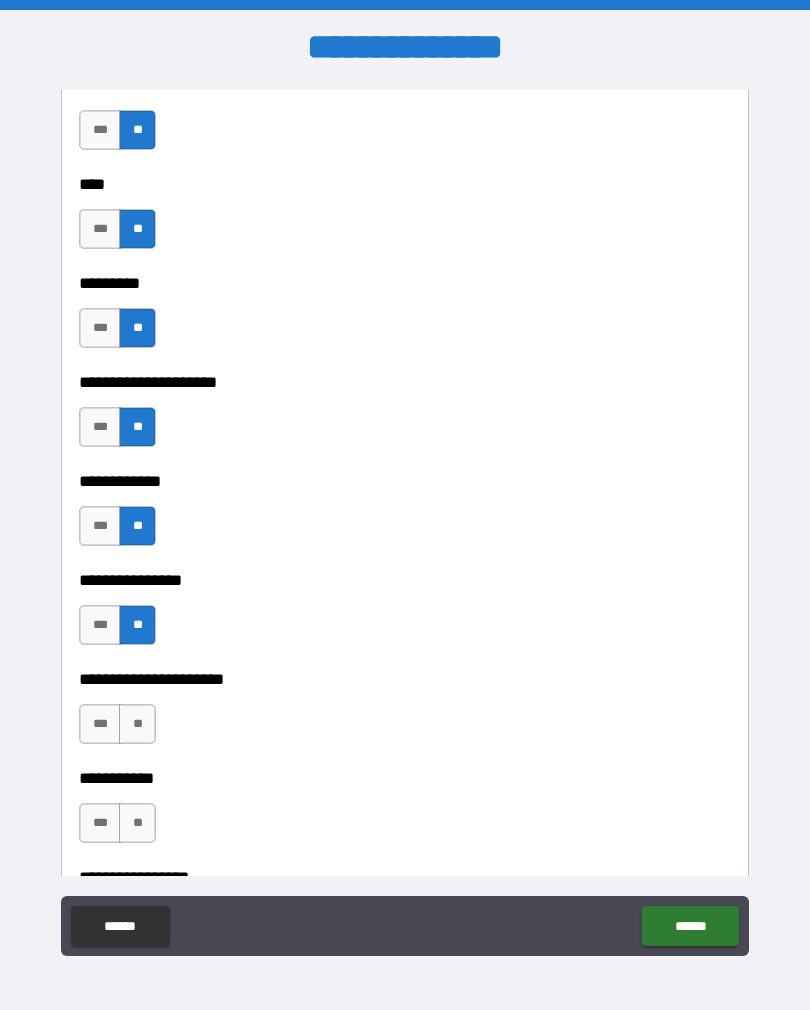 click on "**" at bounding box center [137, 724] 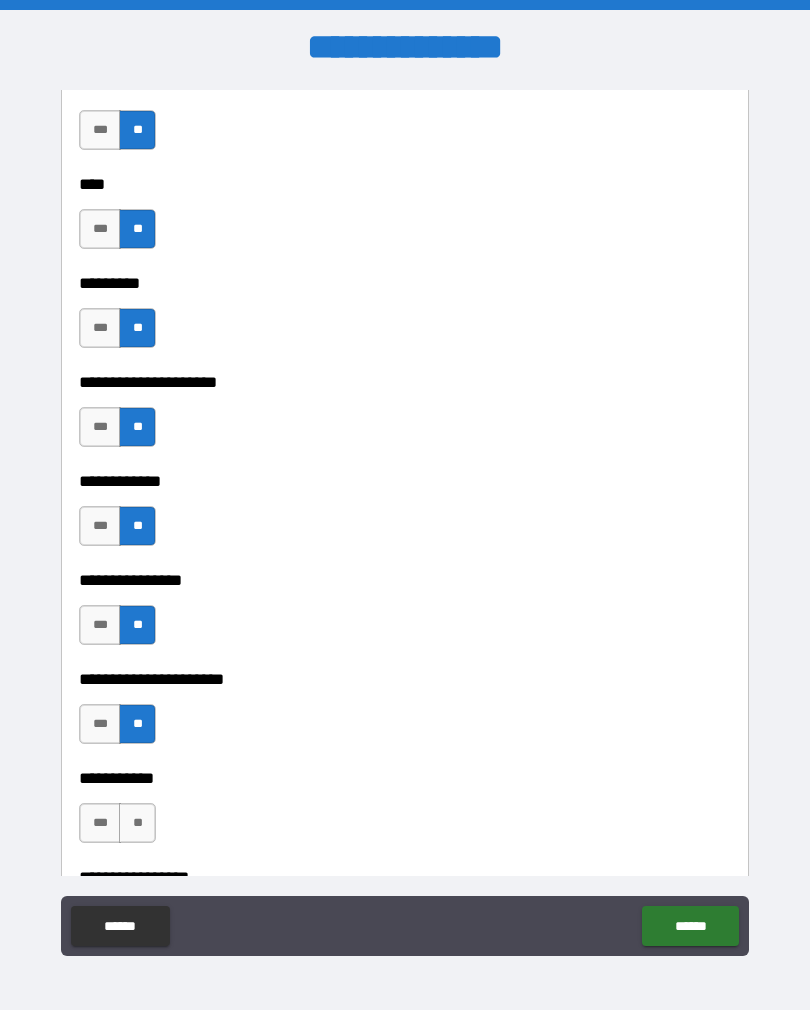 click on "**" at bounding box center (137, 823) 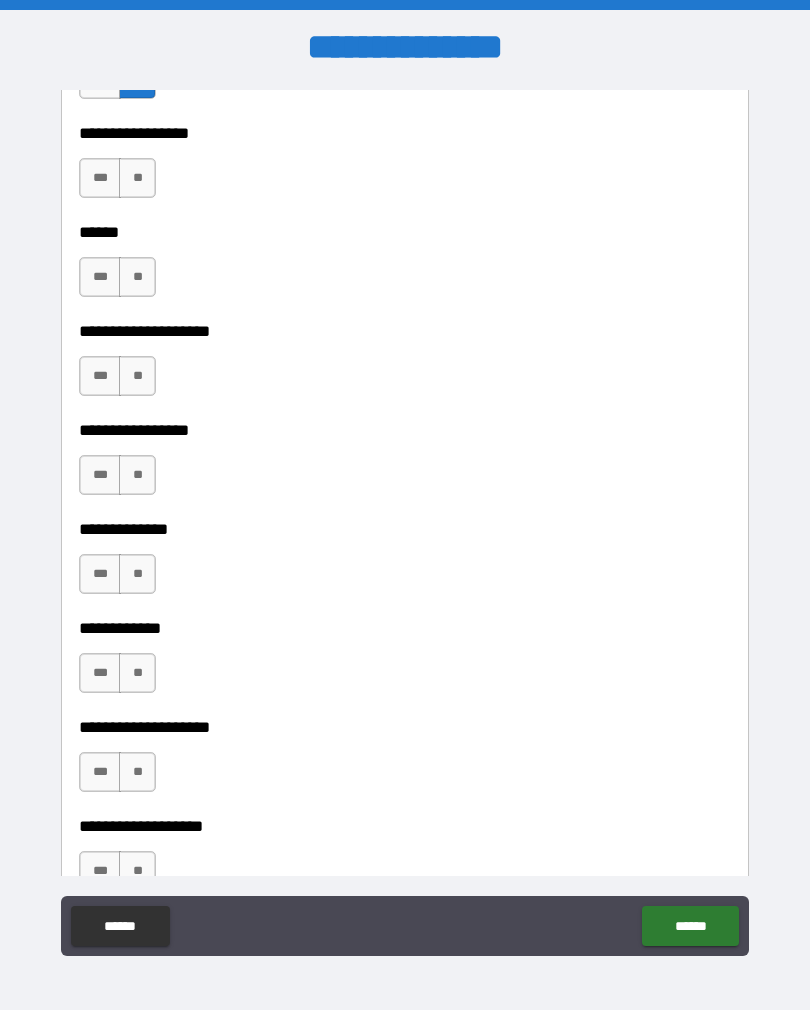 scroll, scrollTop: 5699, scrollLeft: 0, axis: vertical 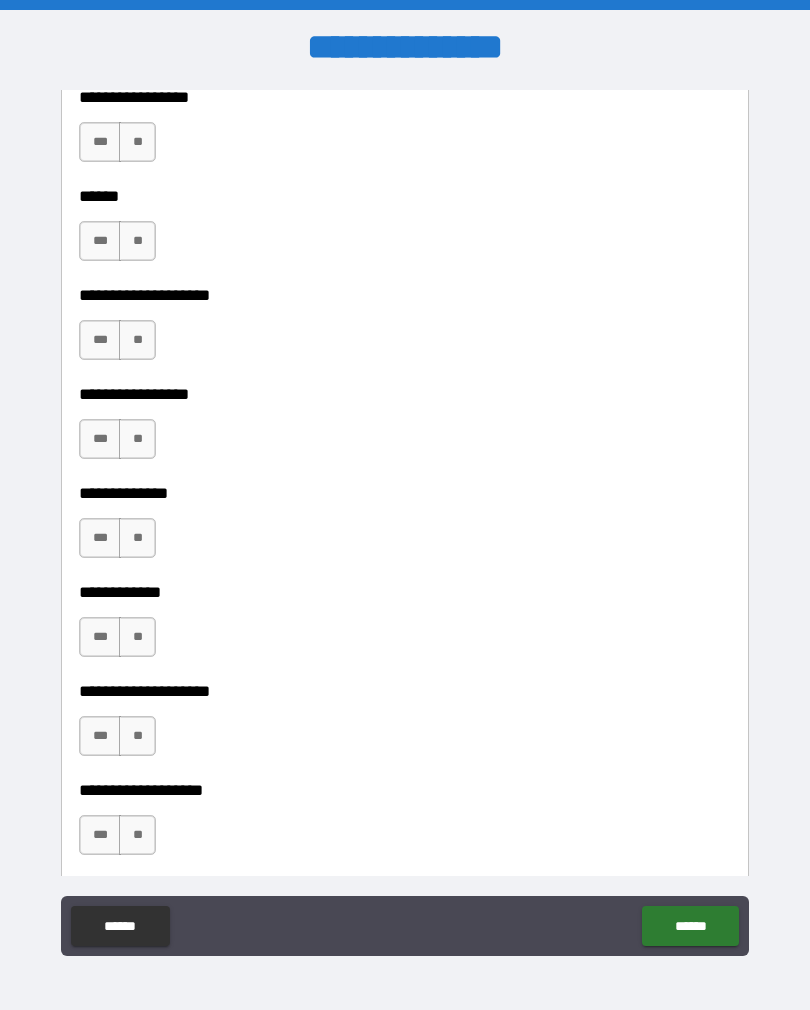 click on "**" at bounding box center [137, 142] 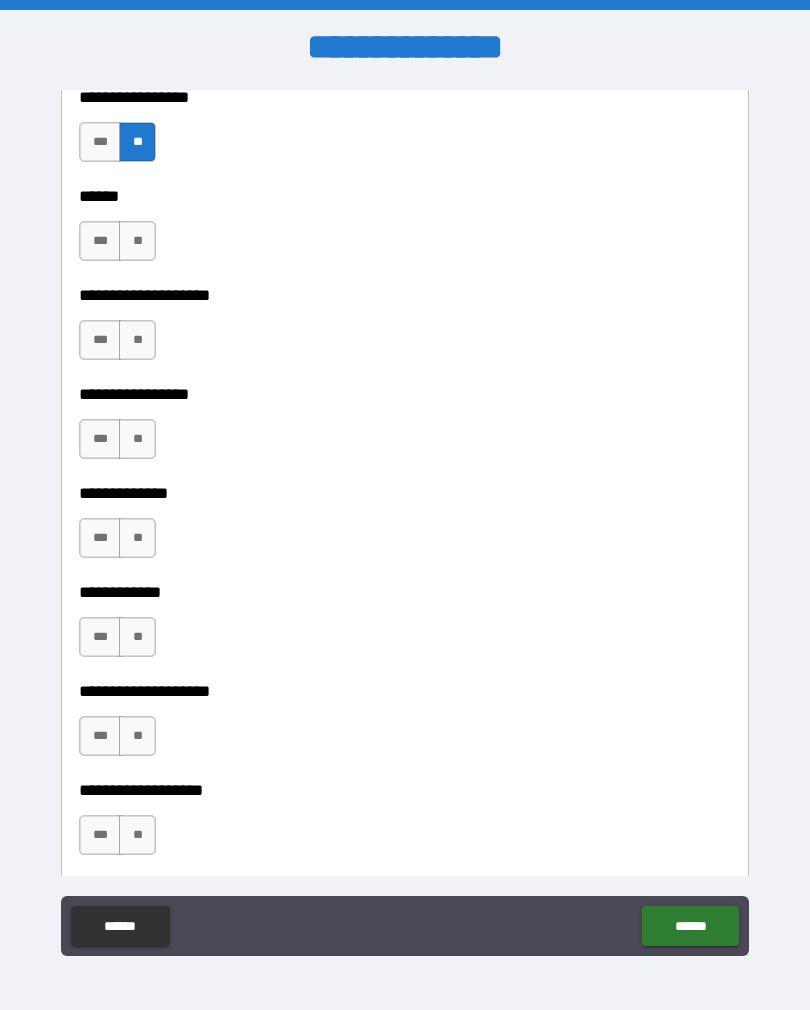 click on "**" at bounding box center (137, 241) 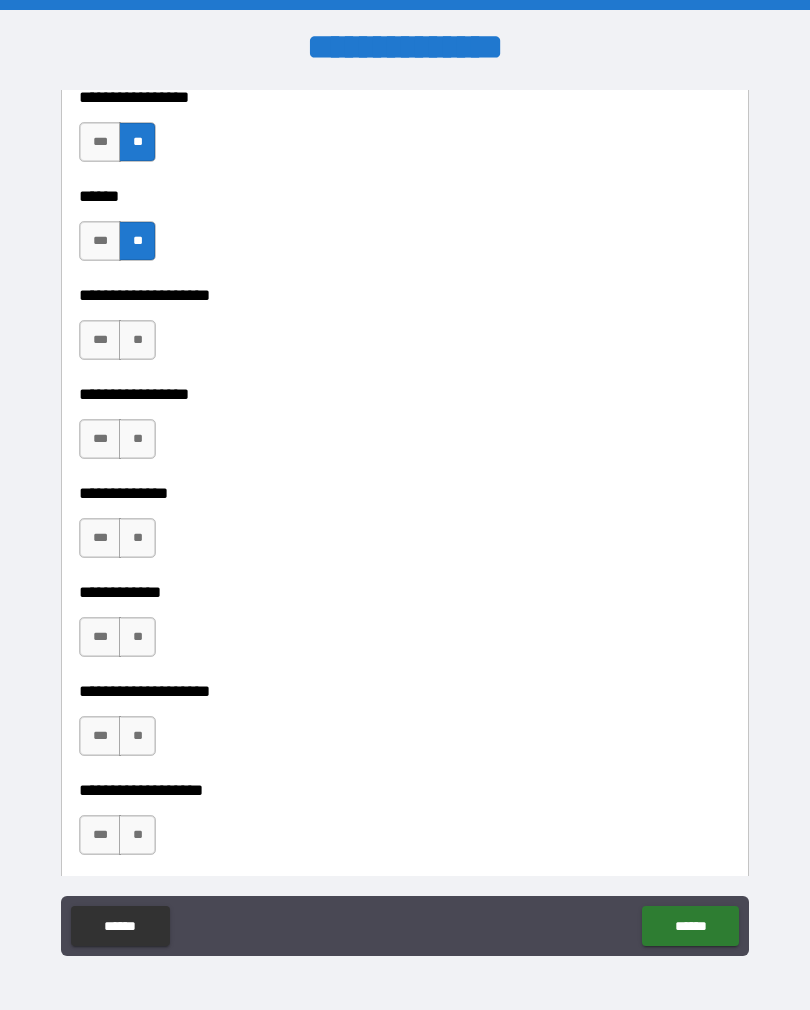click on "**" at bounding box center [137, 340] 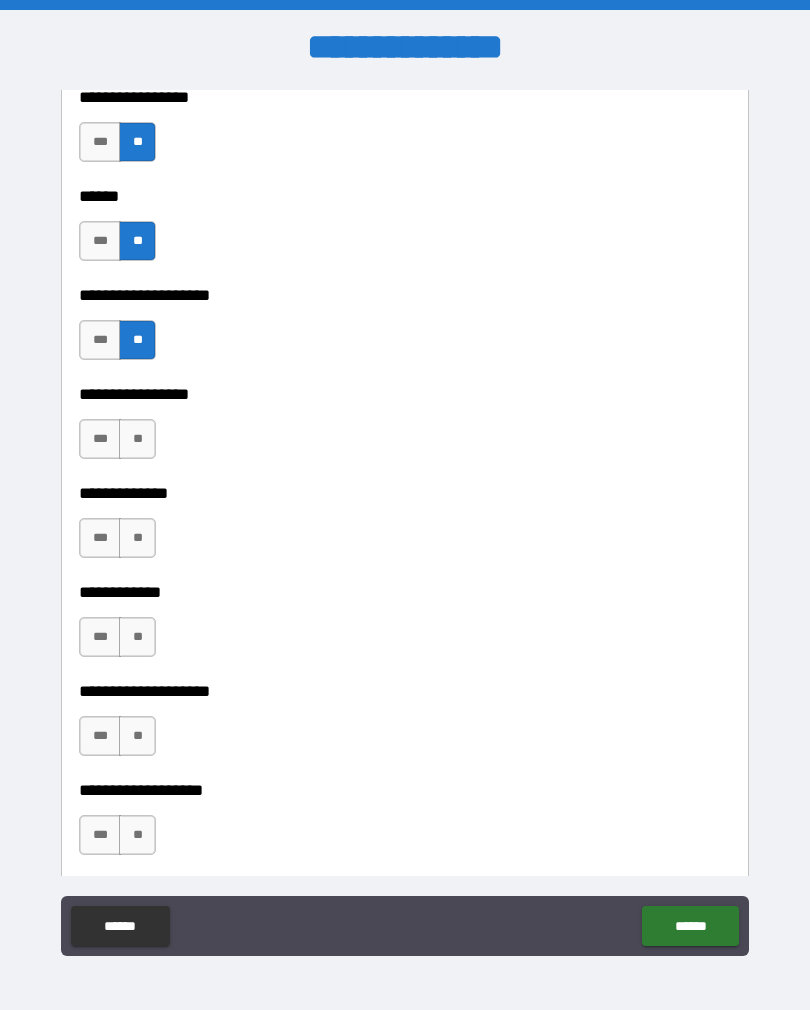 click on "**" at bounding box center (137, 439) 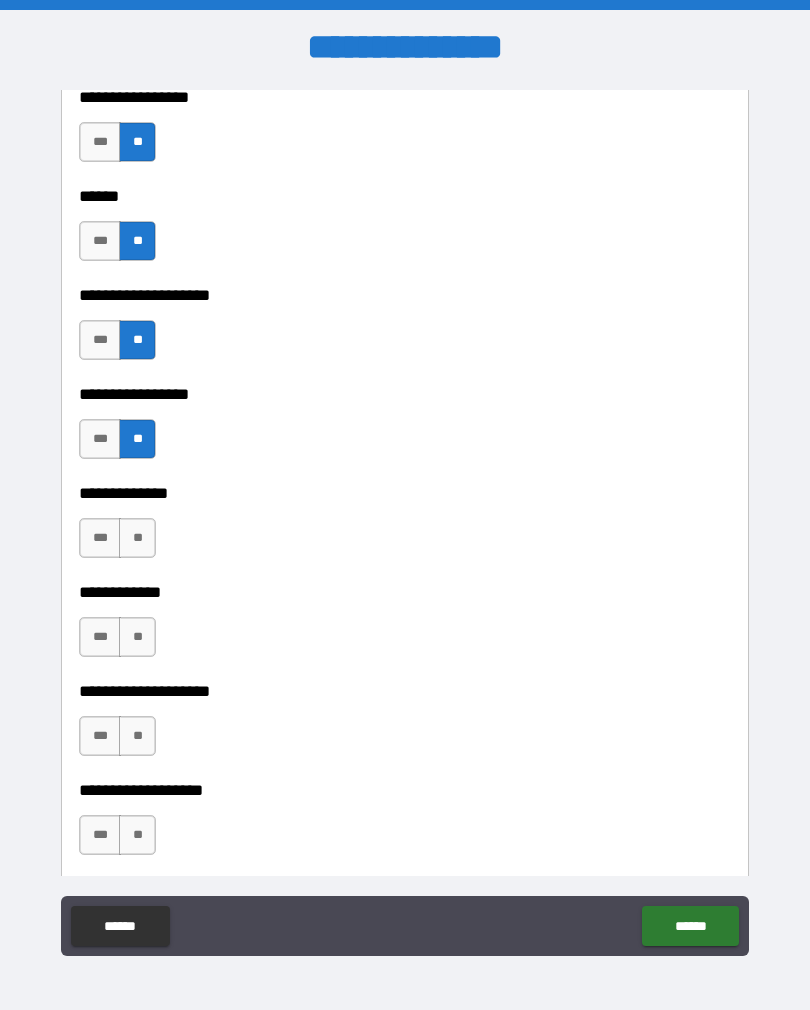 click on "**" at bounding box center [137, 538] 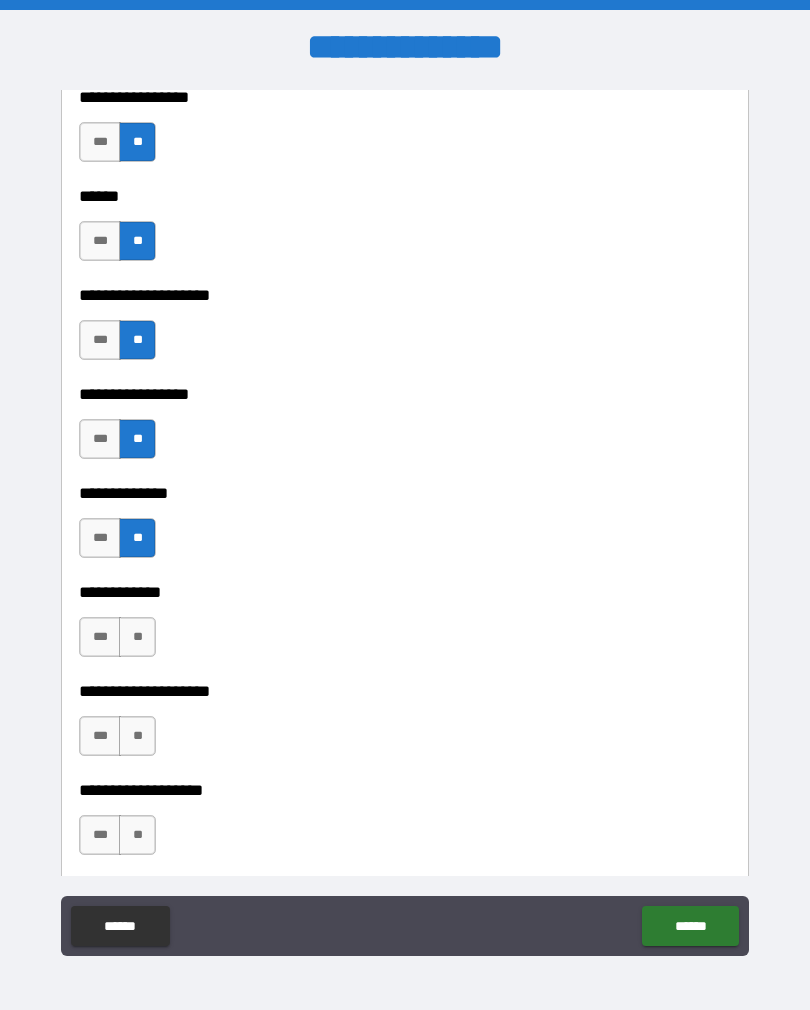 click on "**" at bounding box center (137, 637) 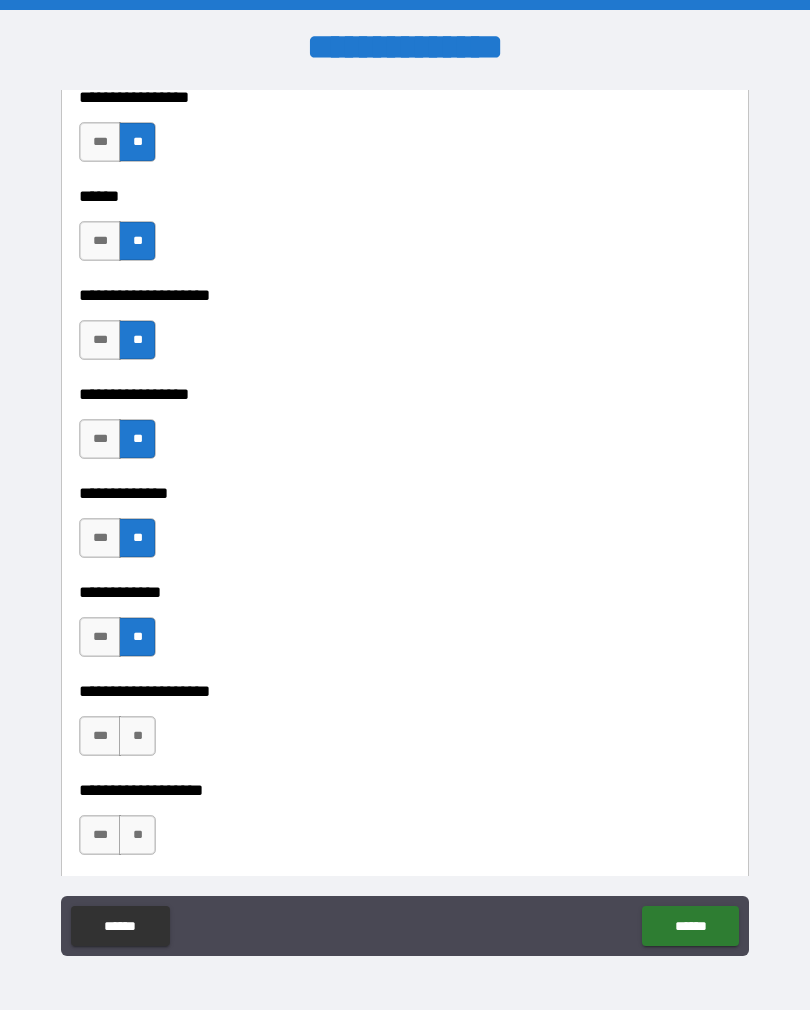 click on "**" at bounding box center [137, 736] 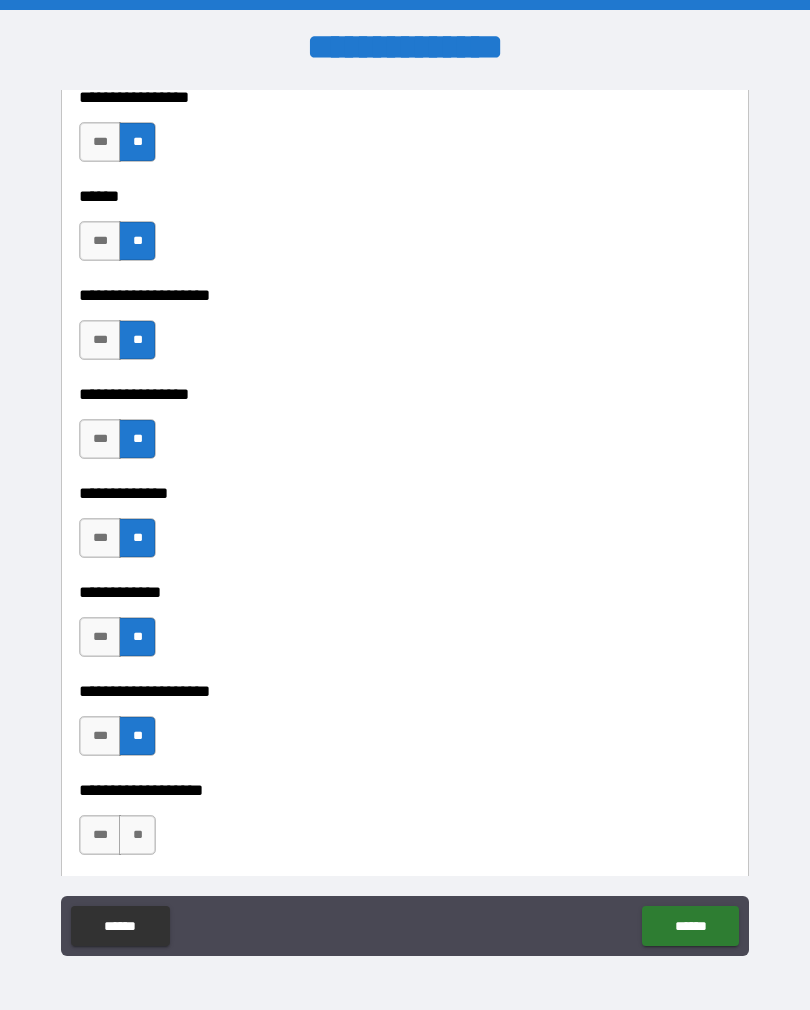 click on "**" at bounding box center [137, 835] 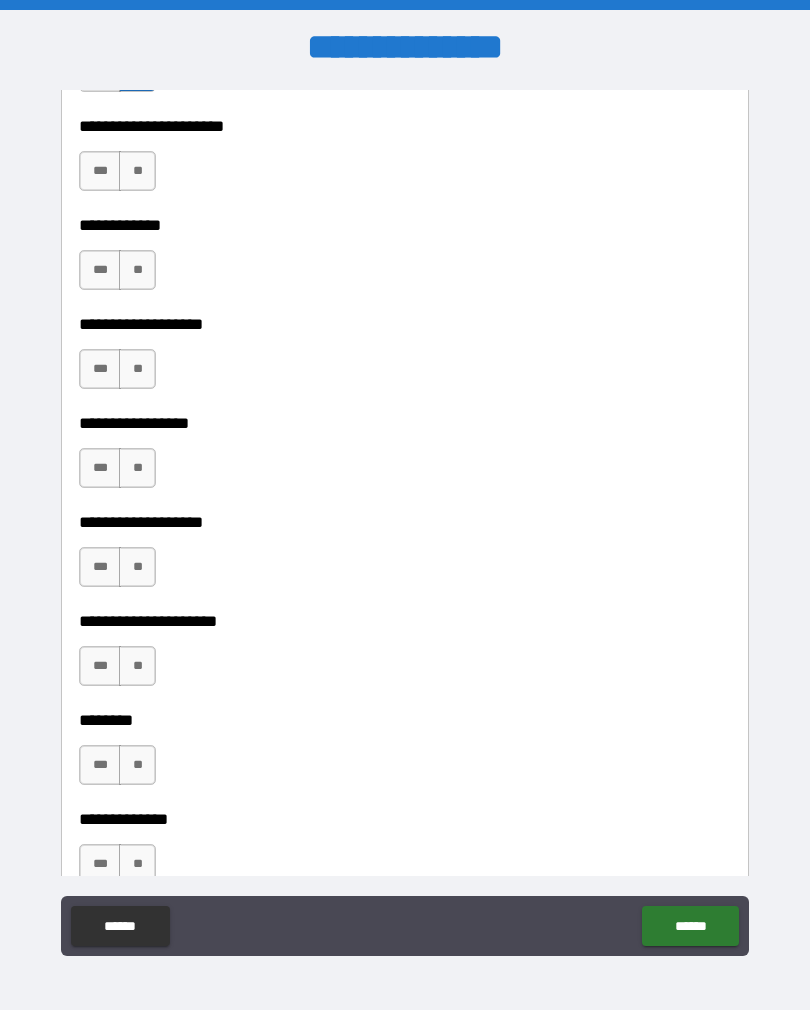 scroll, scrollTop: 6464, scrollLeft: 0, axis: vertical 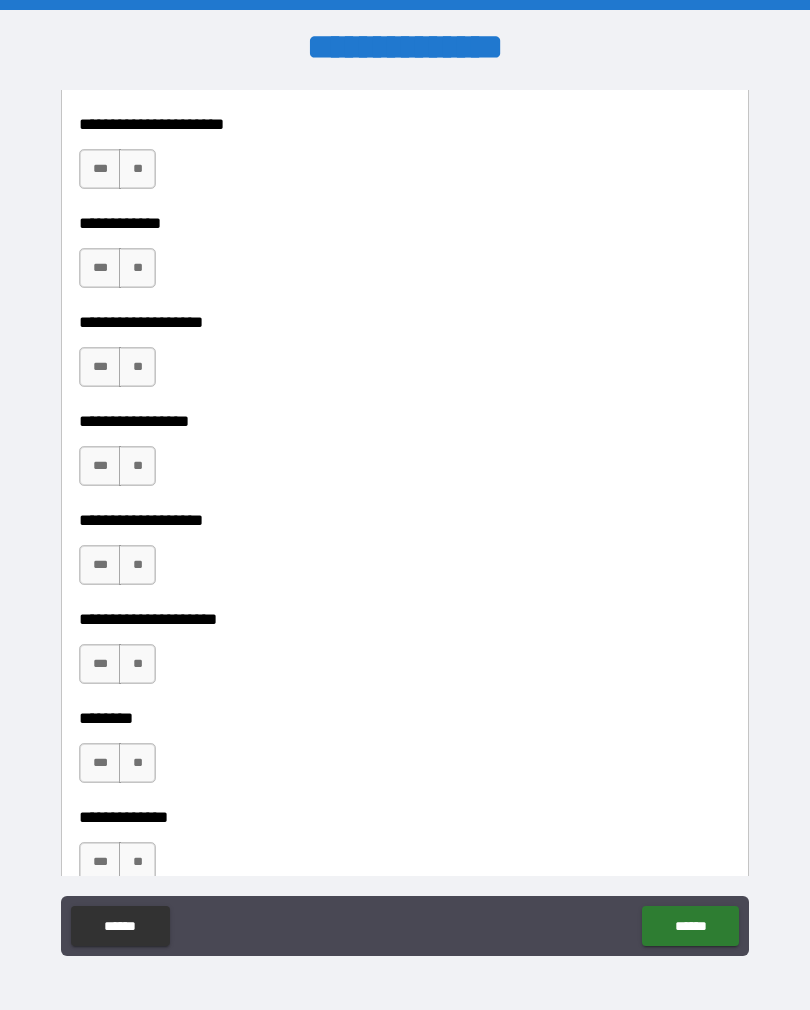 click on "**" at bounding box center (137, 169) 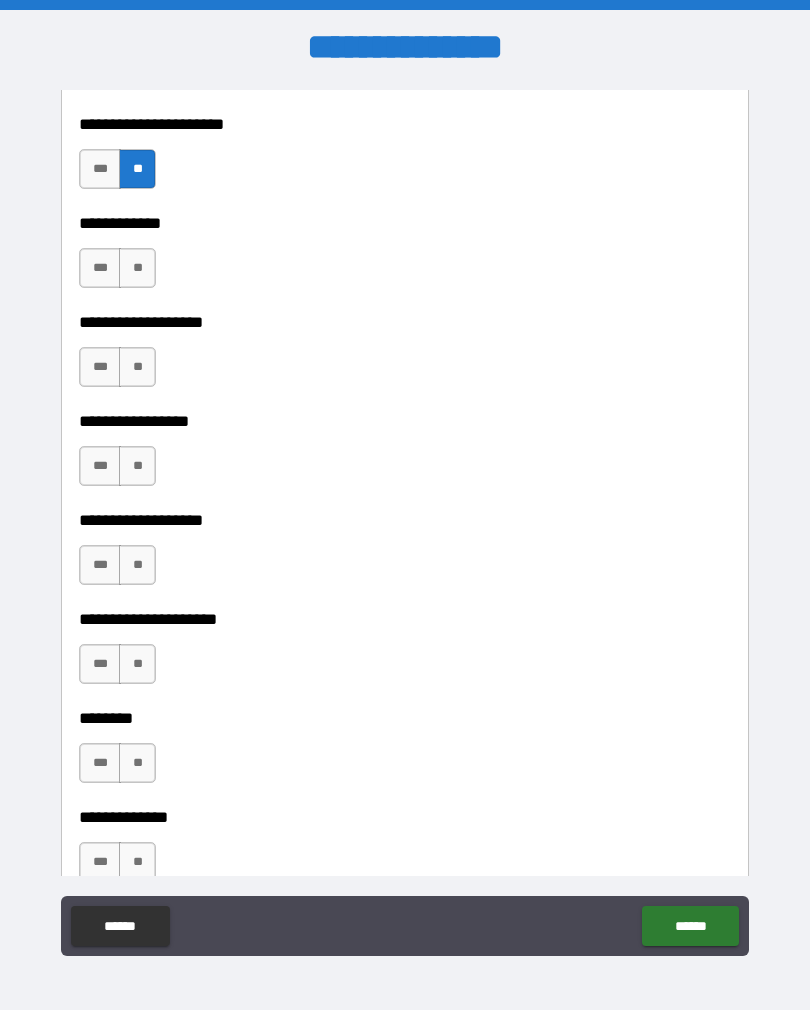 click on "**" at bounding box center (137, 268) 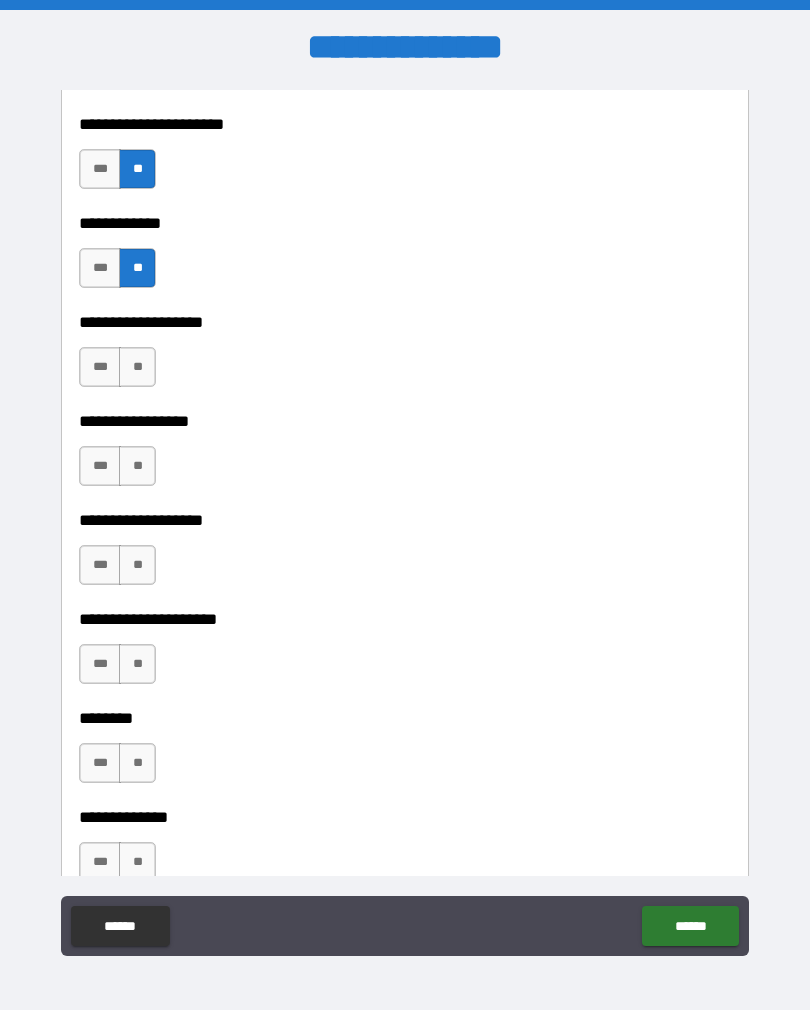 click on "**" at bounding box center (137, 367) 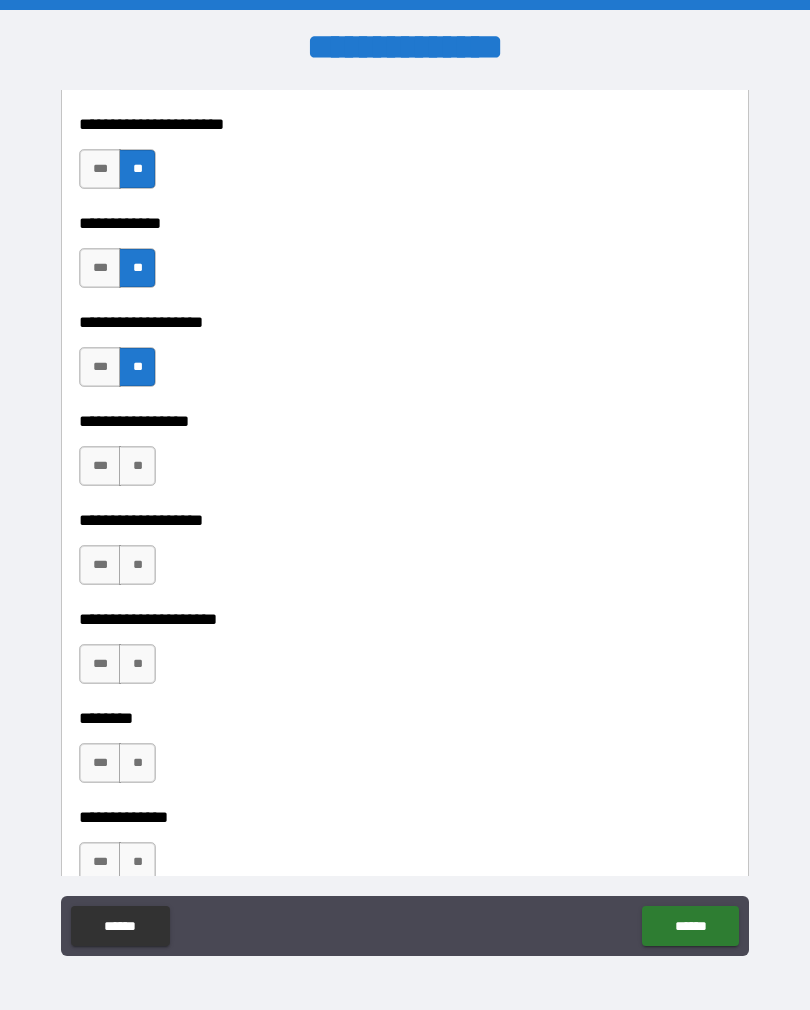 click on "**" at bounding box center (137, 466) 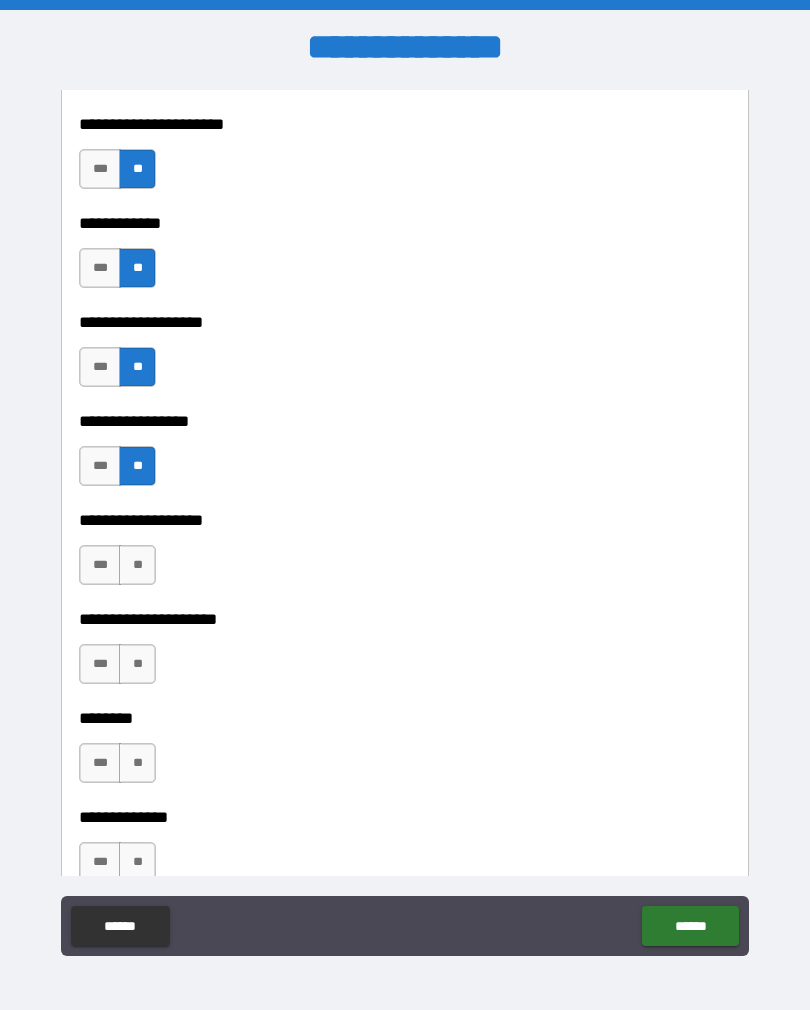 click on "**" at bounding box center (137, 565) 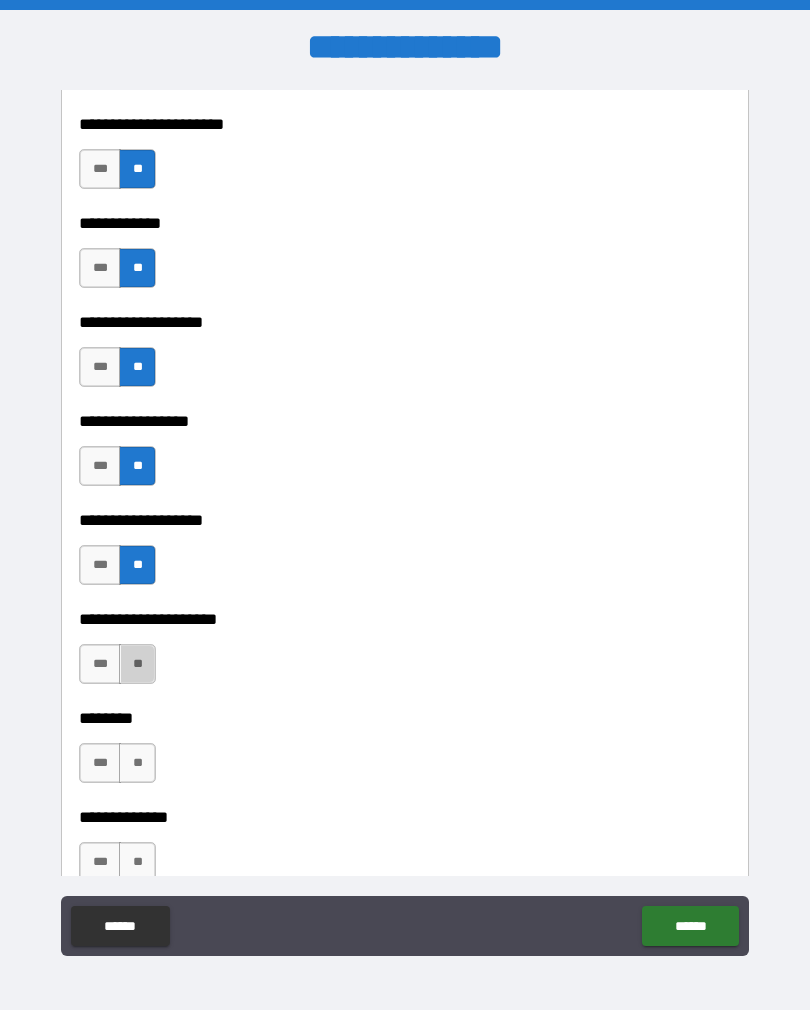 click on "**" at bounding box center [137, 664] 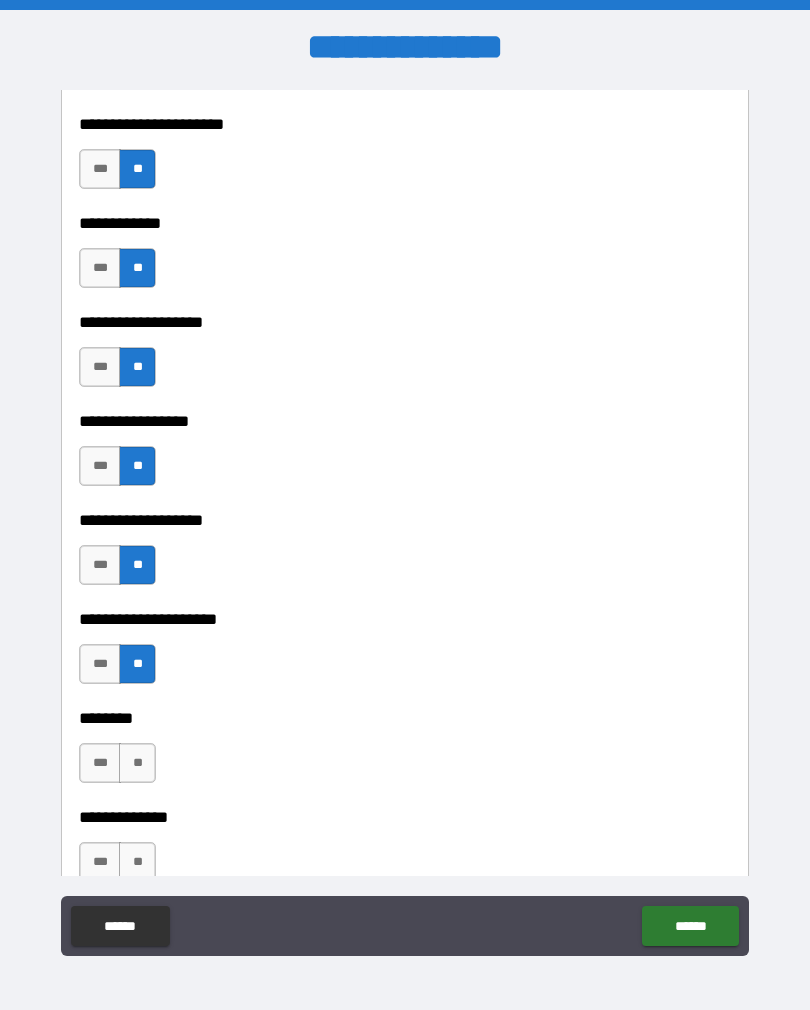 click on "**" at bounding box center [137, 763] 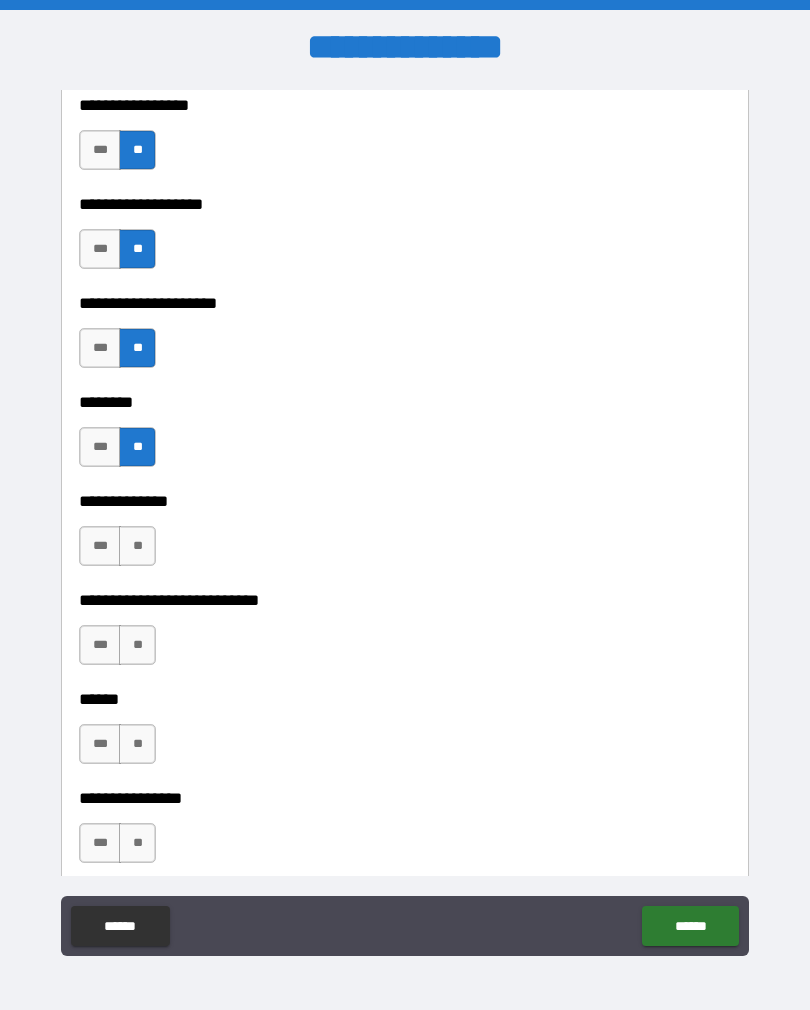 scroll, scrollTop: 6796, scrollLeft: 0, axis: vertical 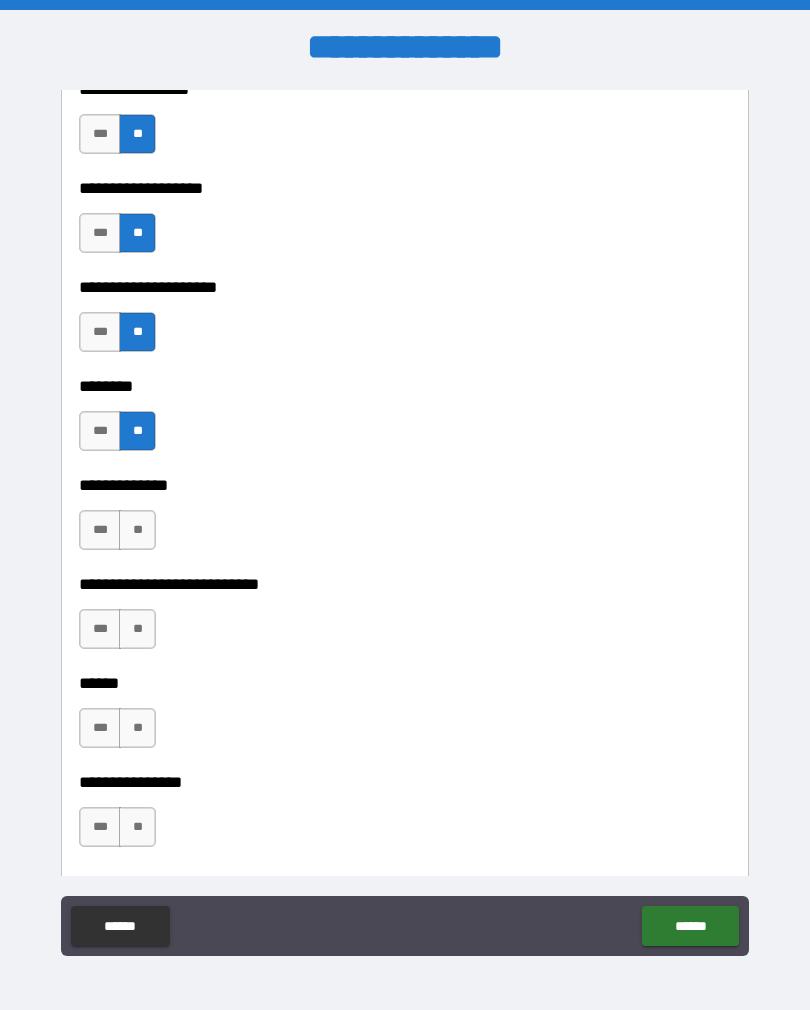click on "**" at bounding box center [137, 530] 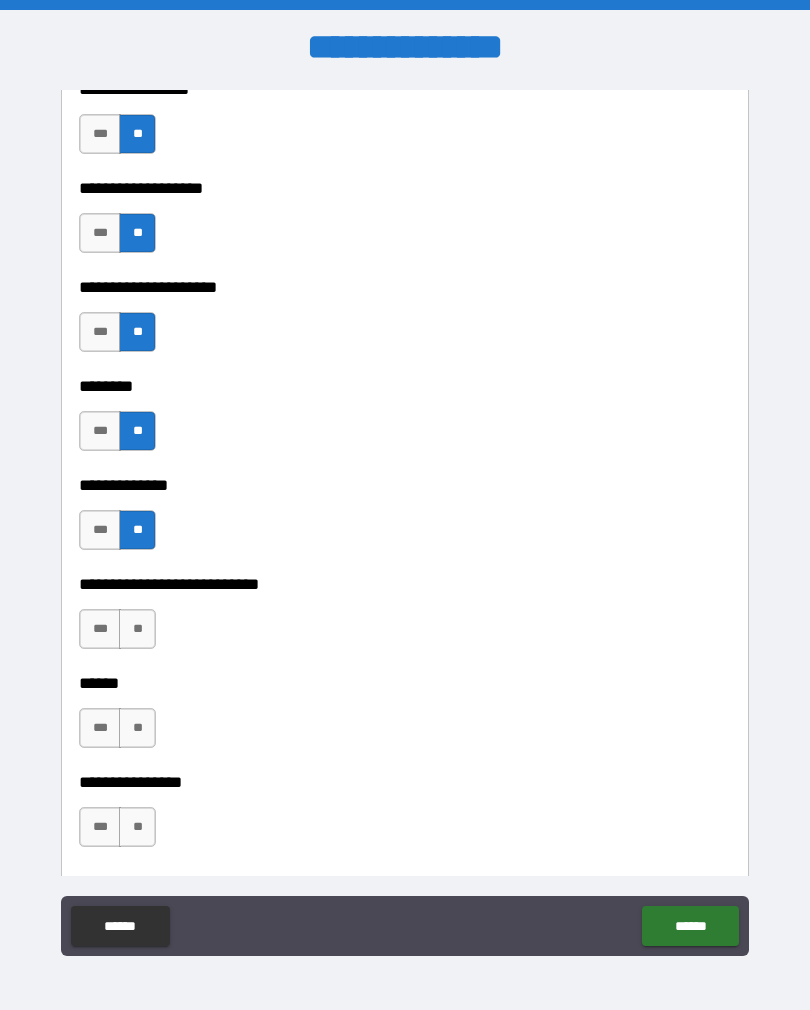 click on "**" at bounding box center (137, 629) 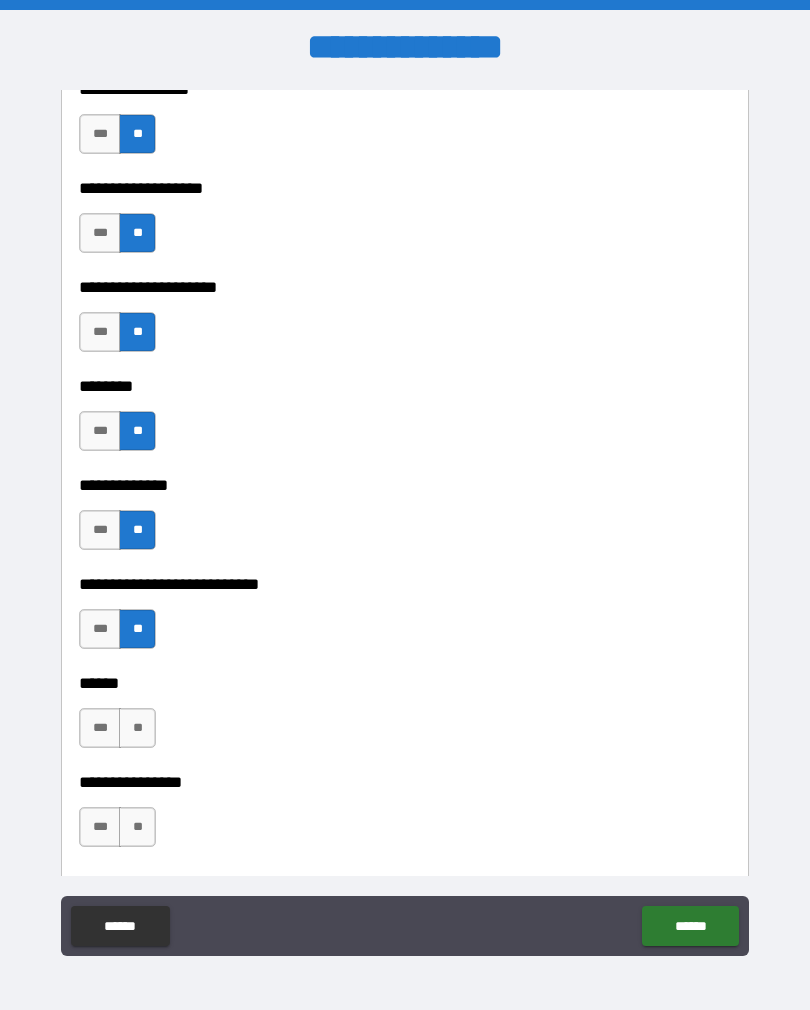 click on "**" at bounding box center [137, 728] 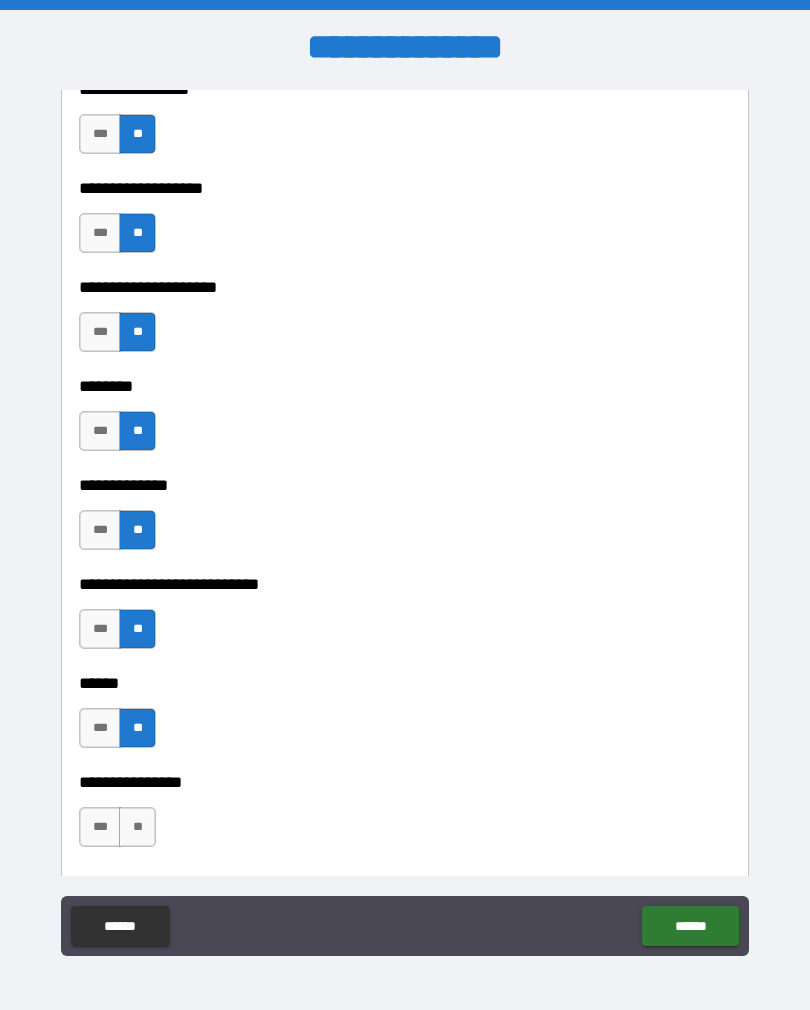 click on "**" at bounding box center (137, 827) 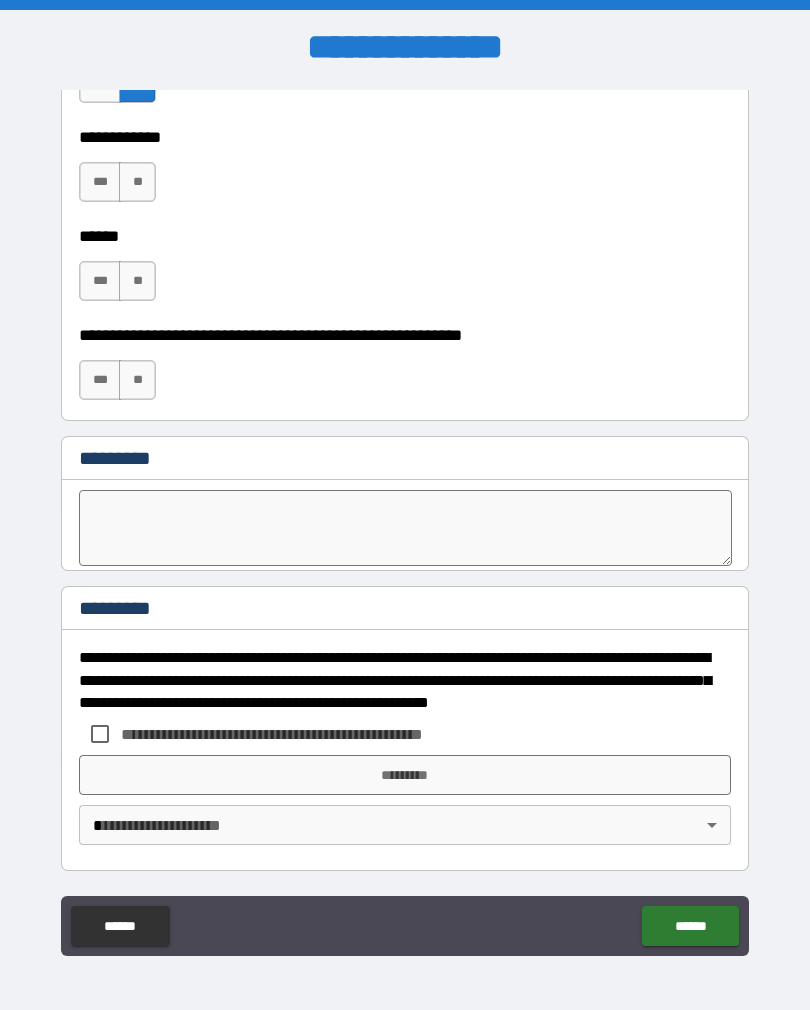 scroll, scrollTop: 7540, scrollLeft: 0, axis: vertical 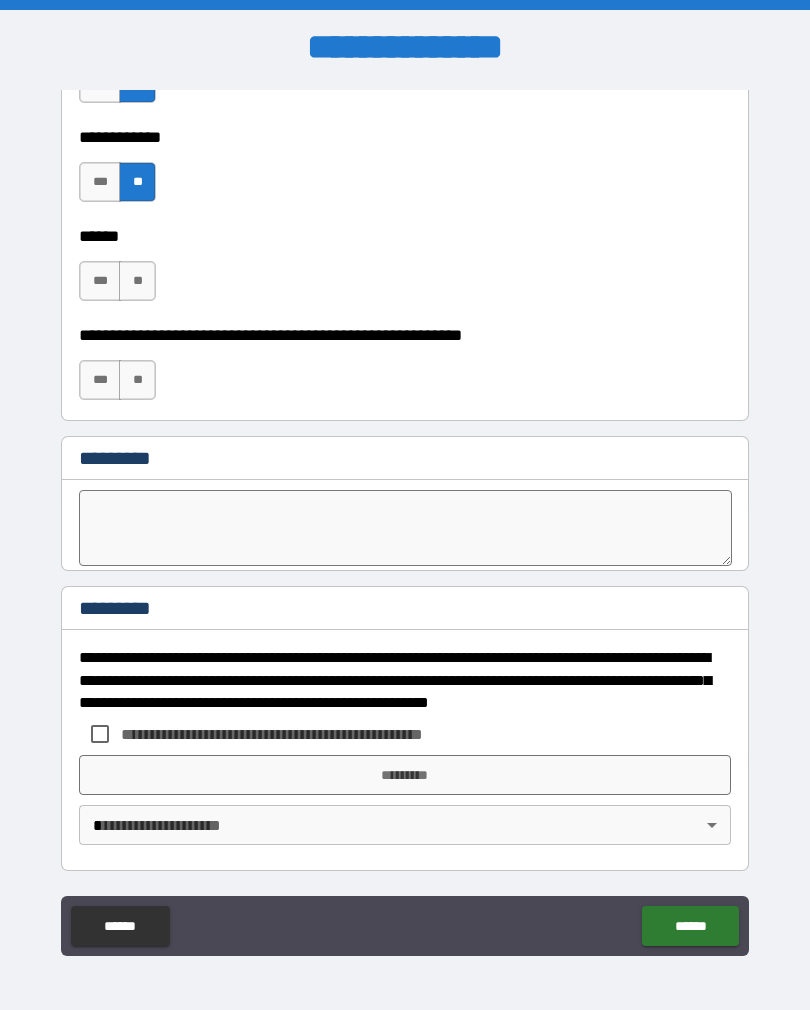 click on "**" at bounding box center [137, 281] 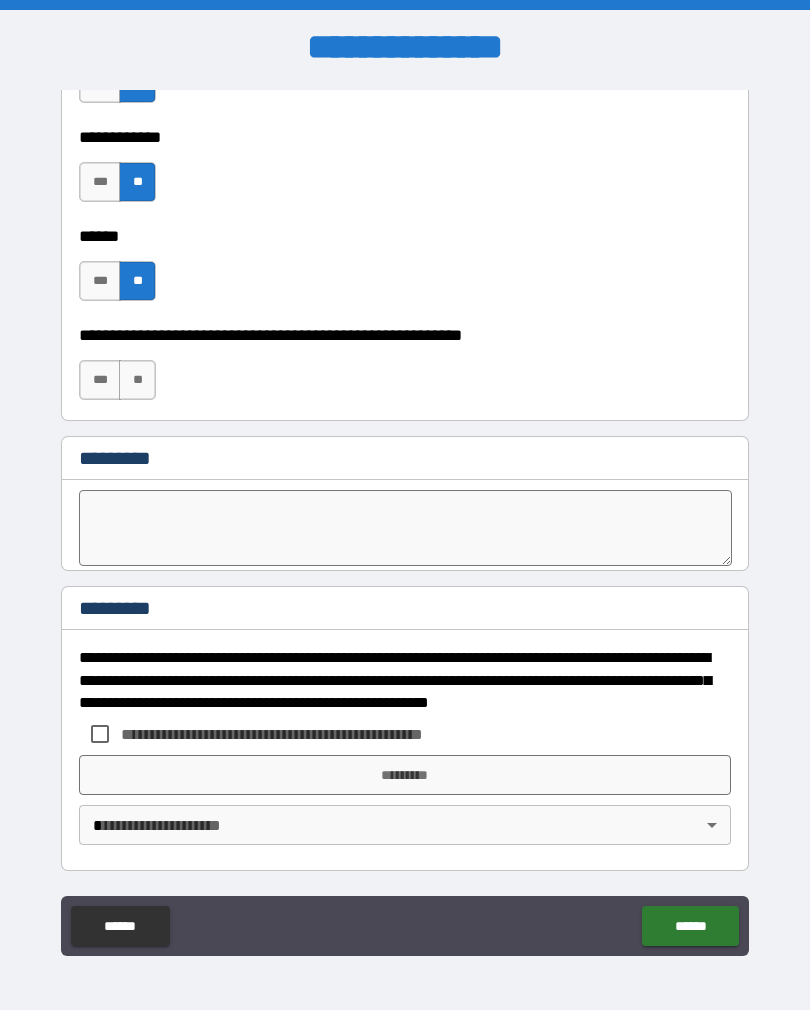 click on "**" at bounding box center (137, 380) 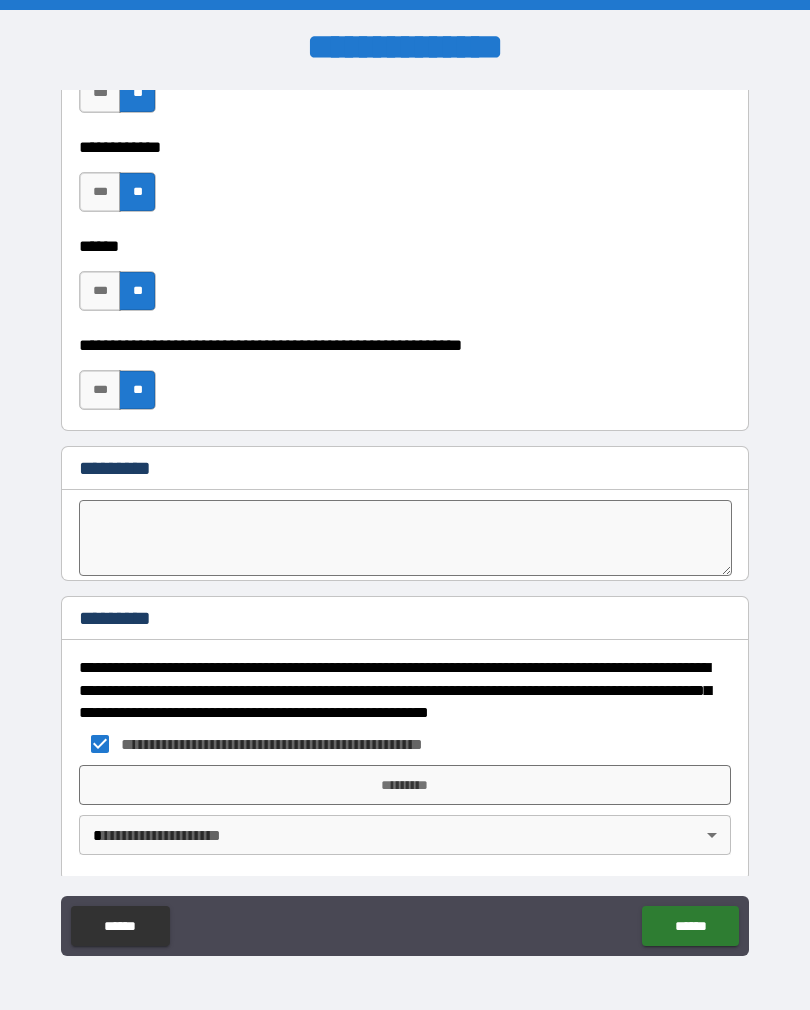 scroll, scrollTop: 7532, scrollLeft: 0, axis: vertical 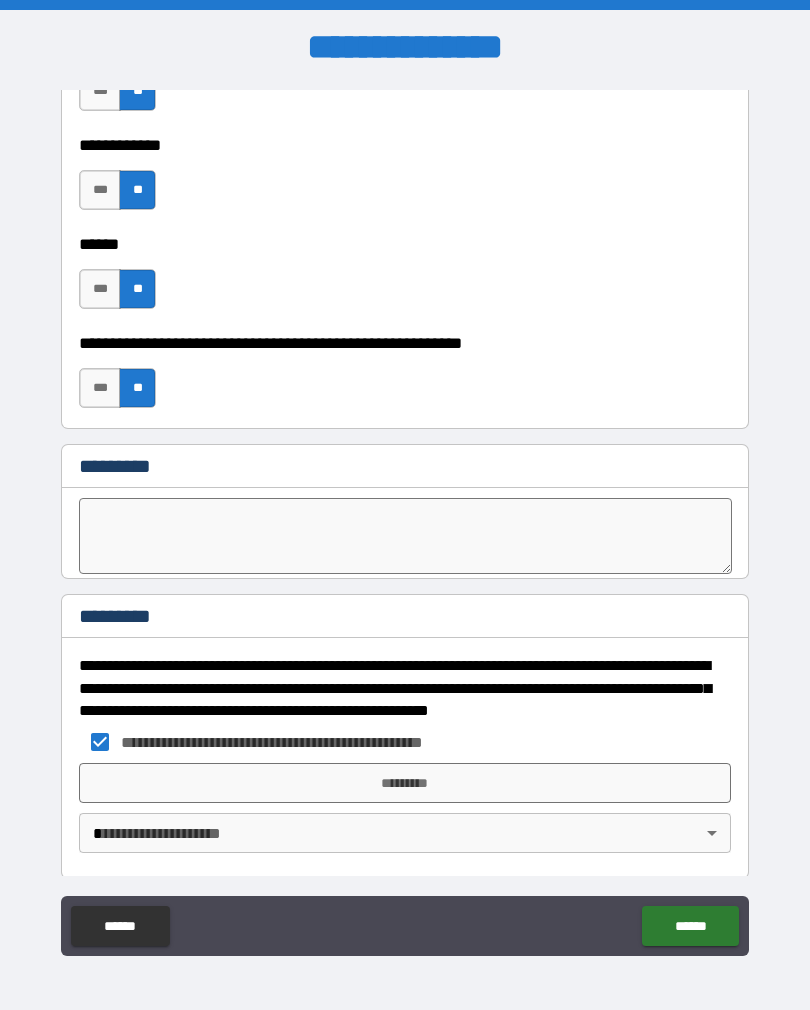 click on "*********" at bounding box center [405, 783] 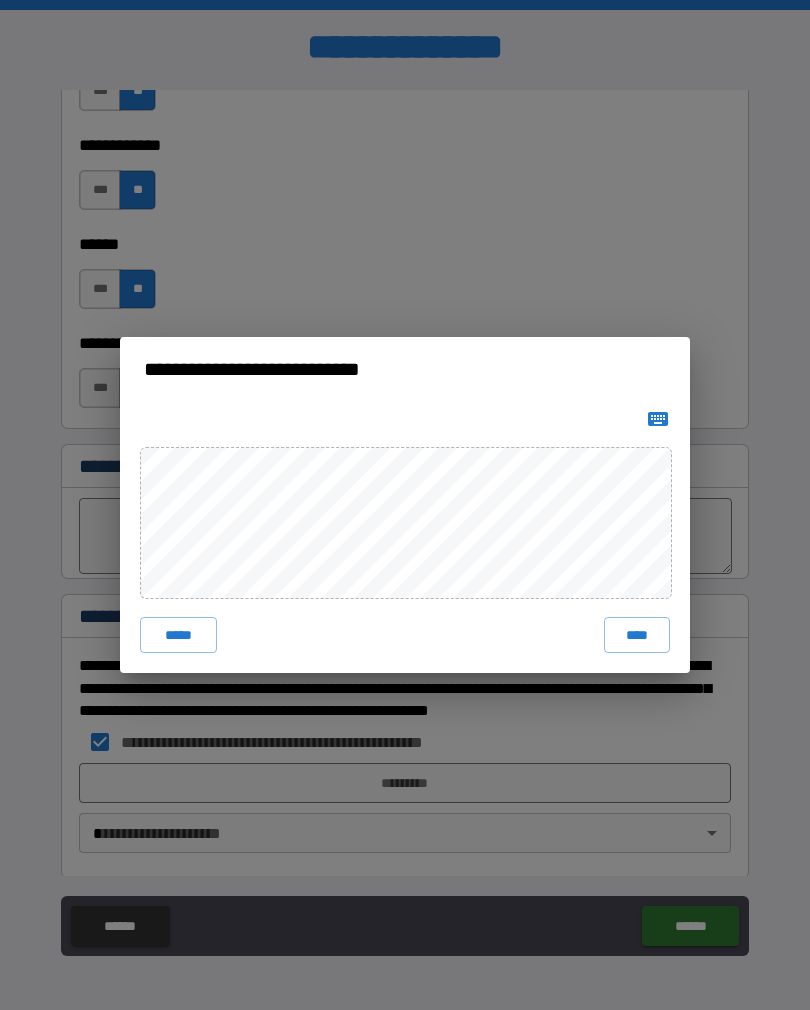 click on "****" at bounding box center [637, 635] 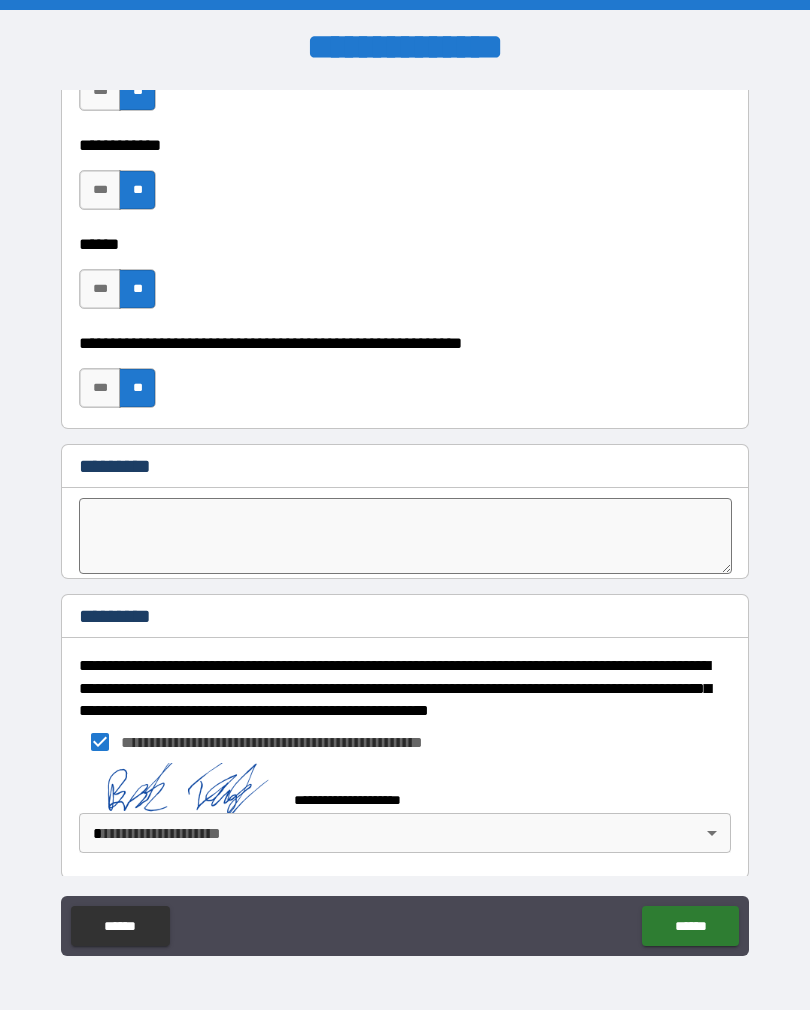 scroll, scrollTop: 7530, scrollLeft: 0, axis: vertical 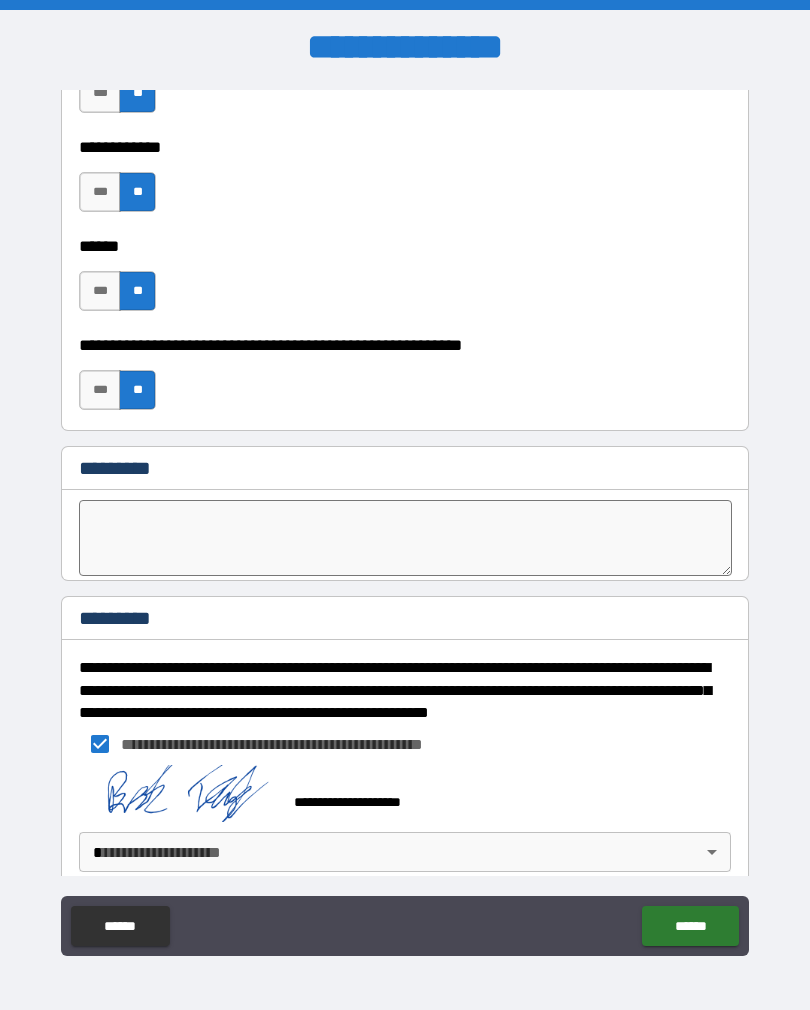 click on "**********" at bounding box center [405, 520] 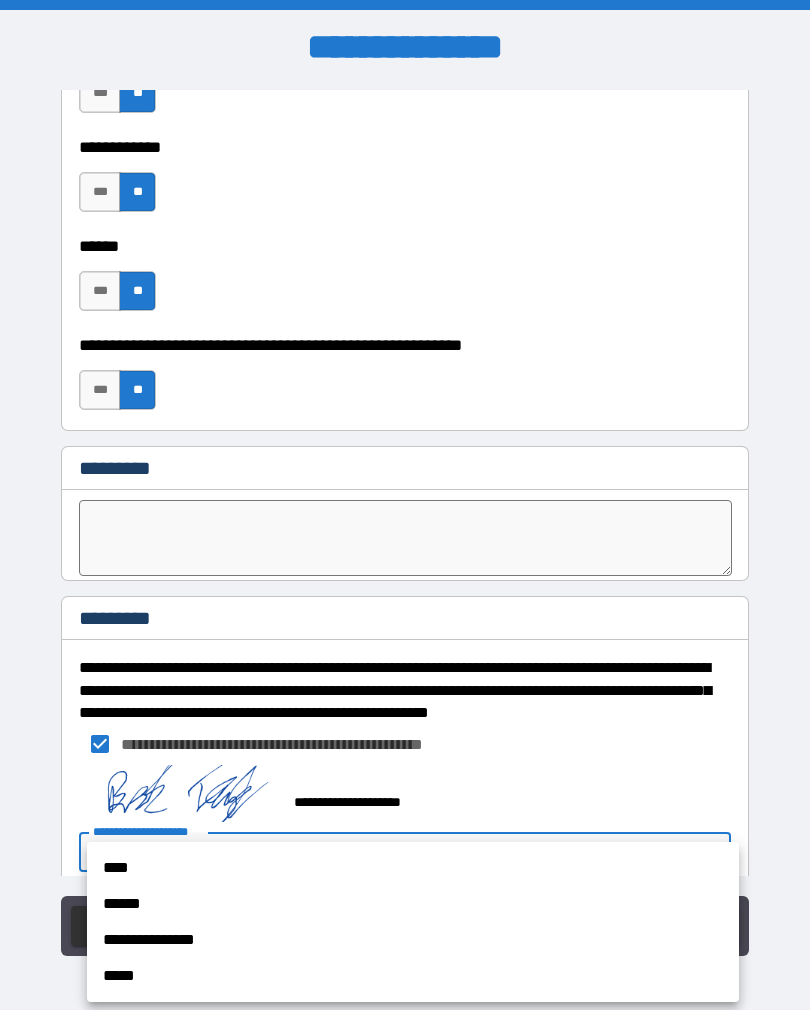 click on "****" at bounding box center (413, 868) 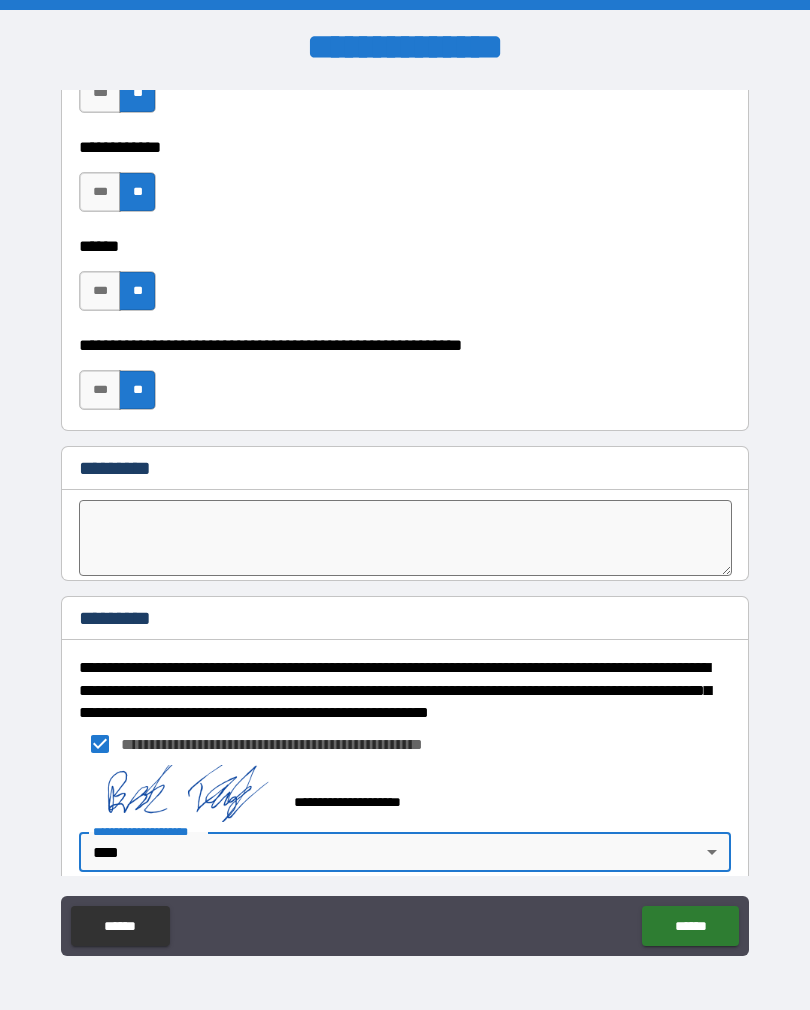click on "******" at bounding box center (690, 926) 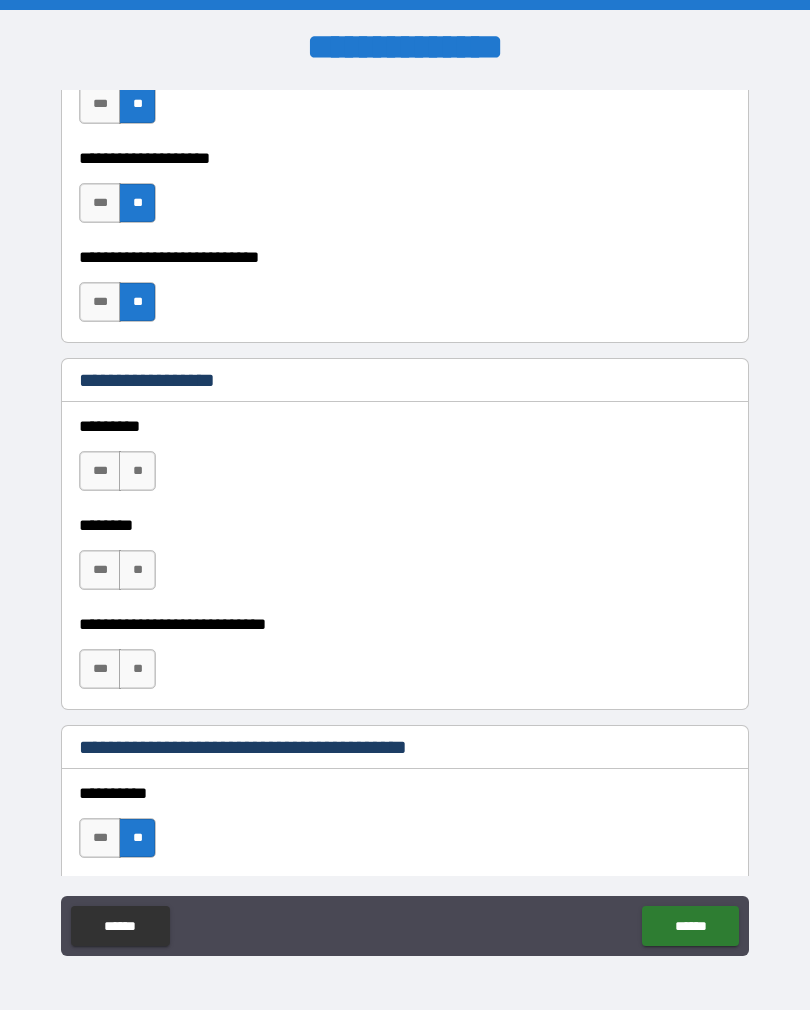 scroll, scrollTop: 1019, scrollLeft: 0, axis: vertical 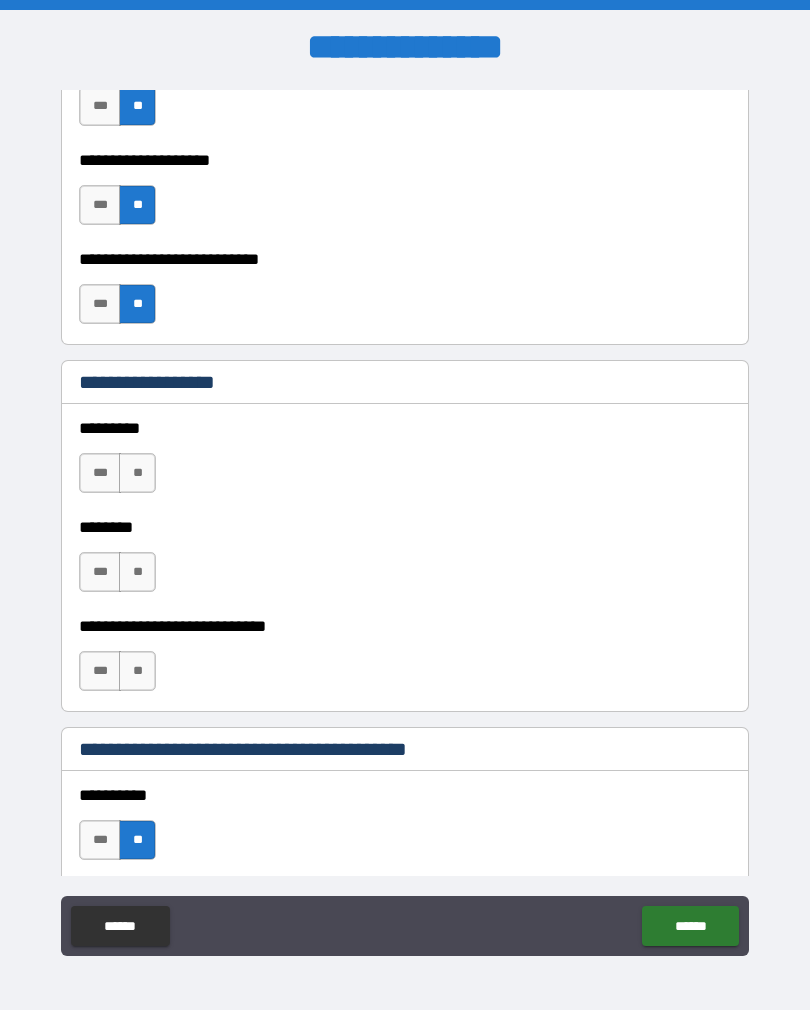 click on "**" at bounding box center (137, 473) 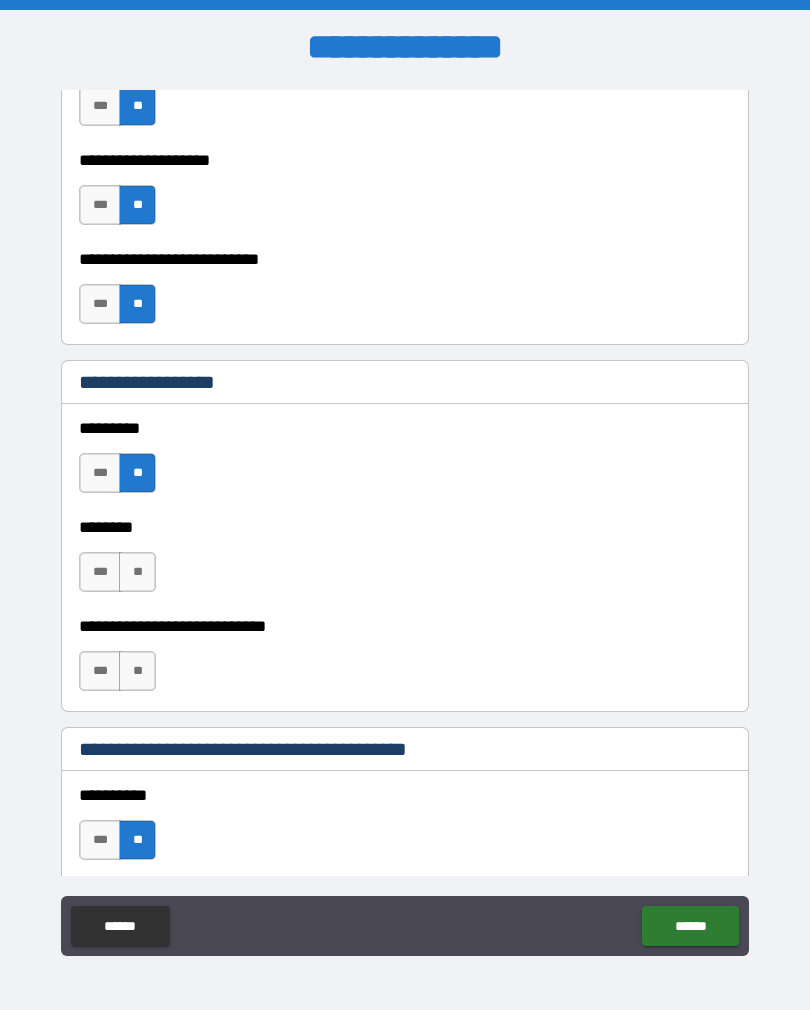 click on "**" at bounding box center (137, 572) 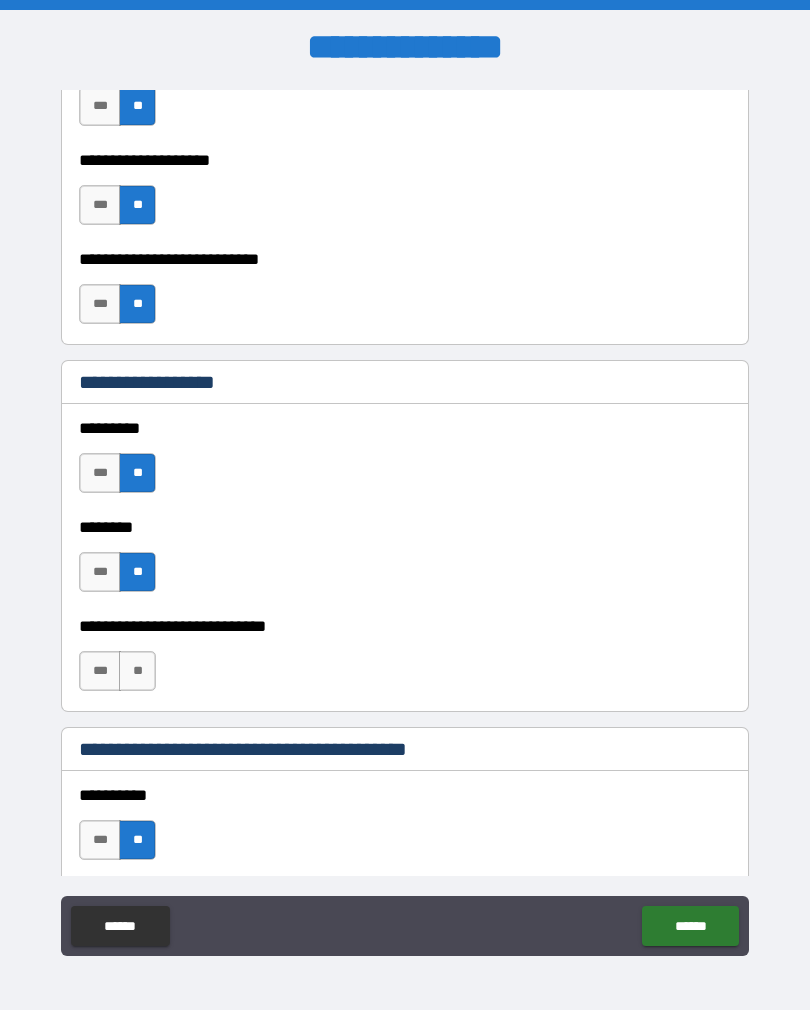 click on "**" at bounding box center [137, 671] 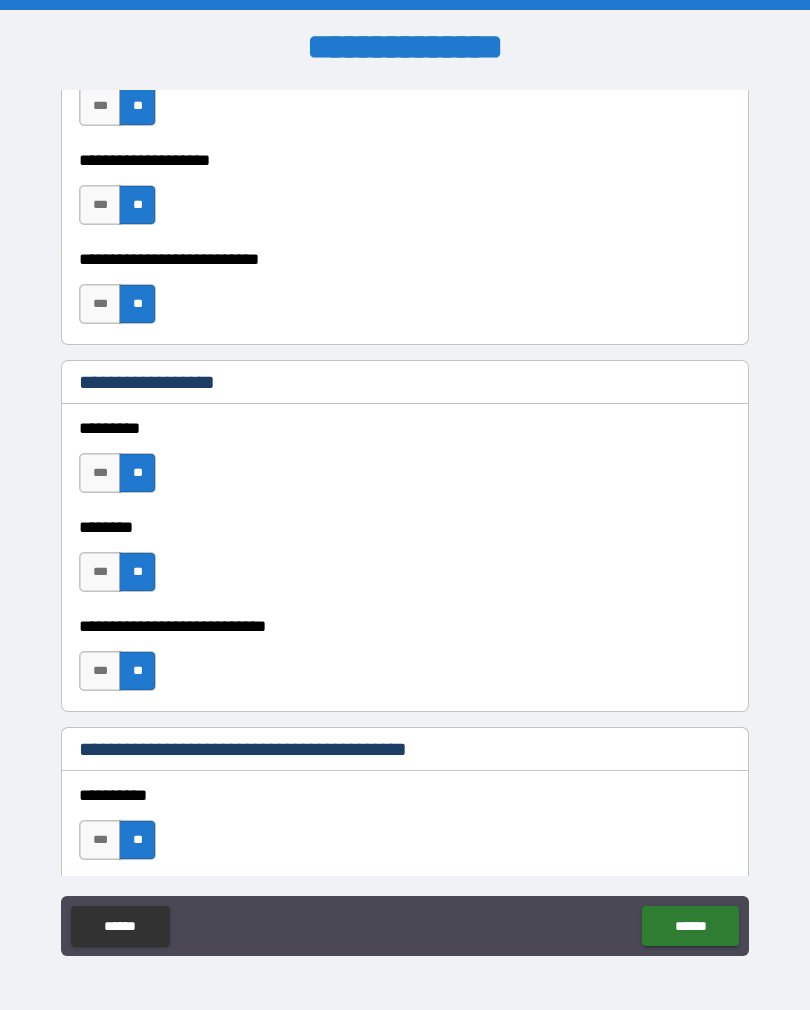 type on "*" 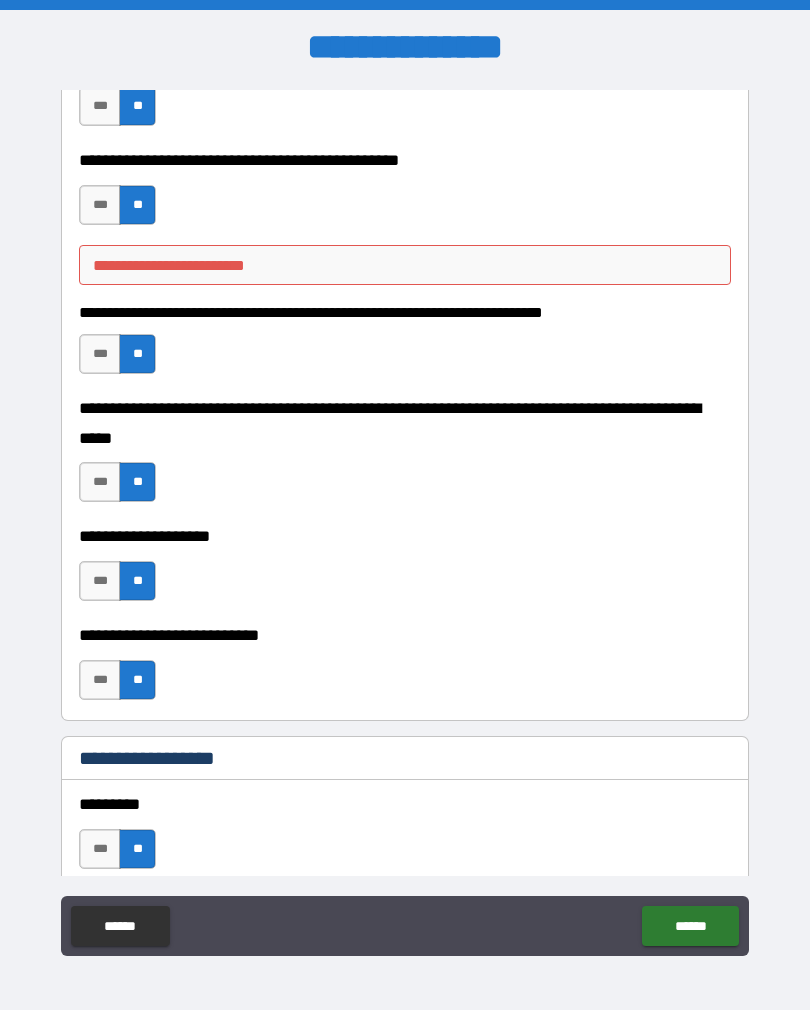 scroll, scrollTop: 641, scrollLeft: 0, axis: vertical 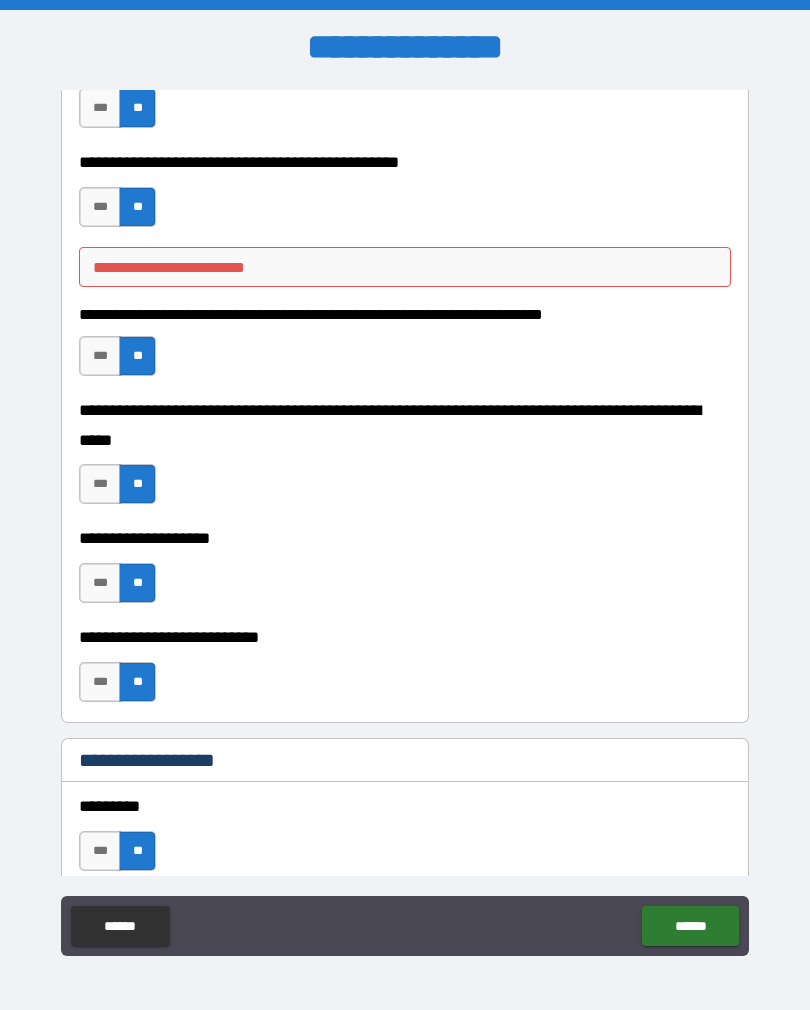 click on "**********" at bounding box center (405, 267) 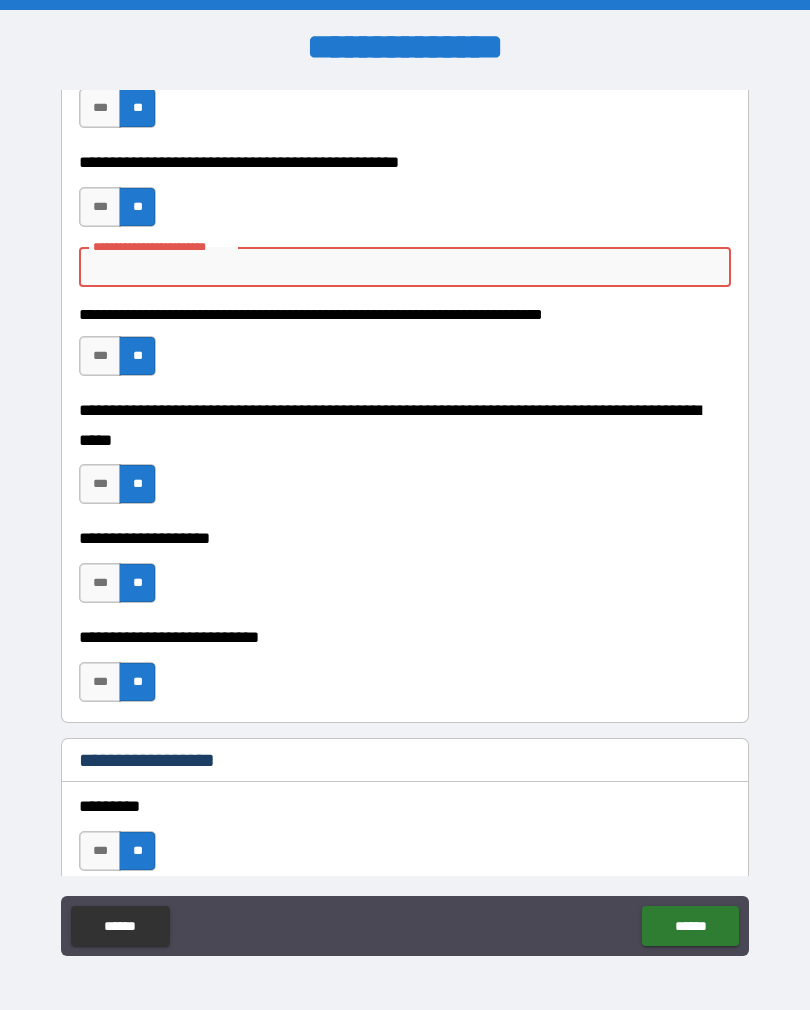 type on "*" 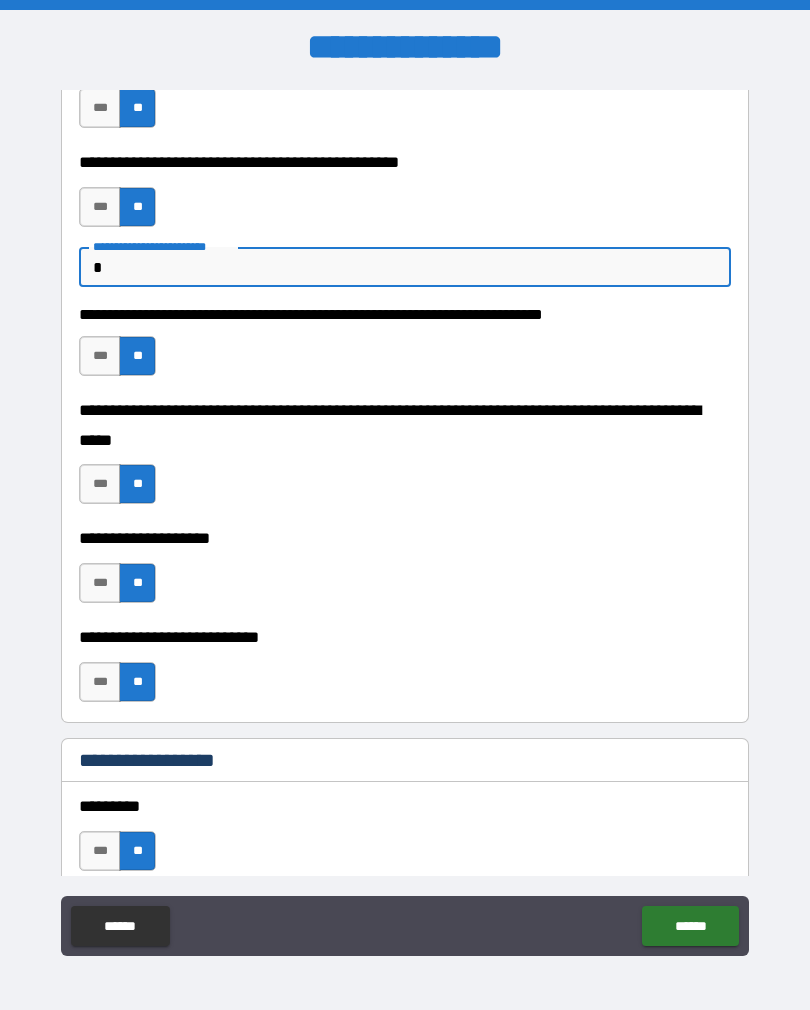 type on "*" 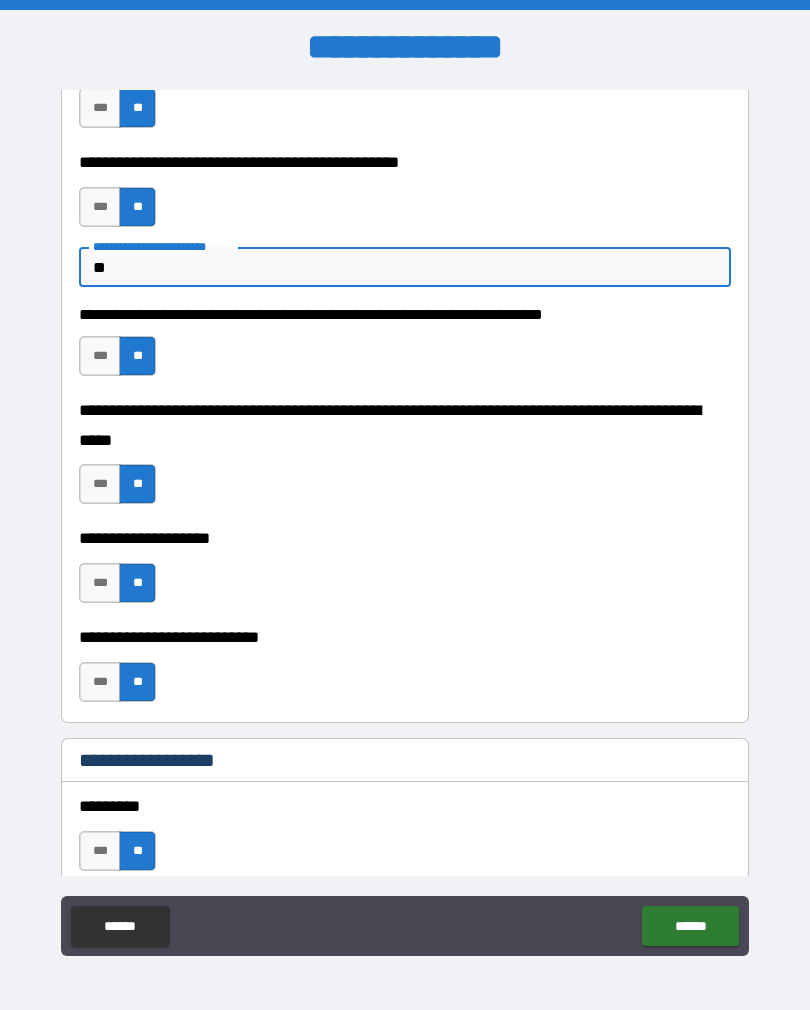 type on "*" 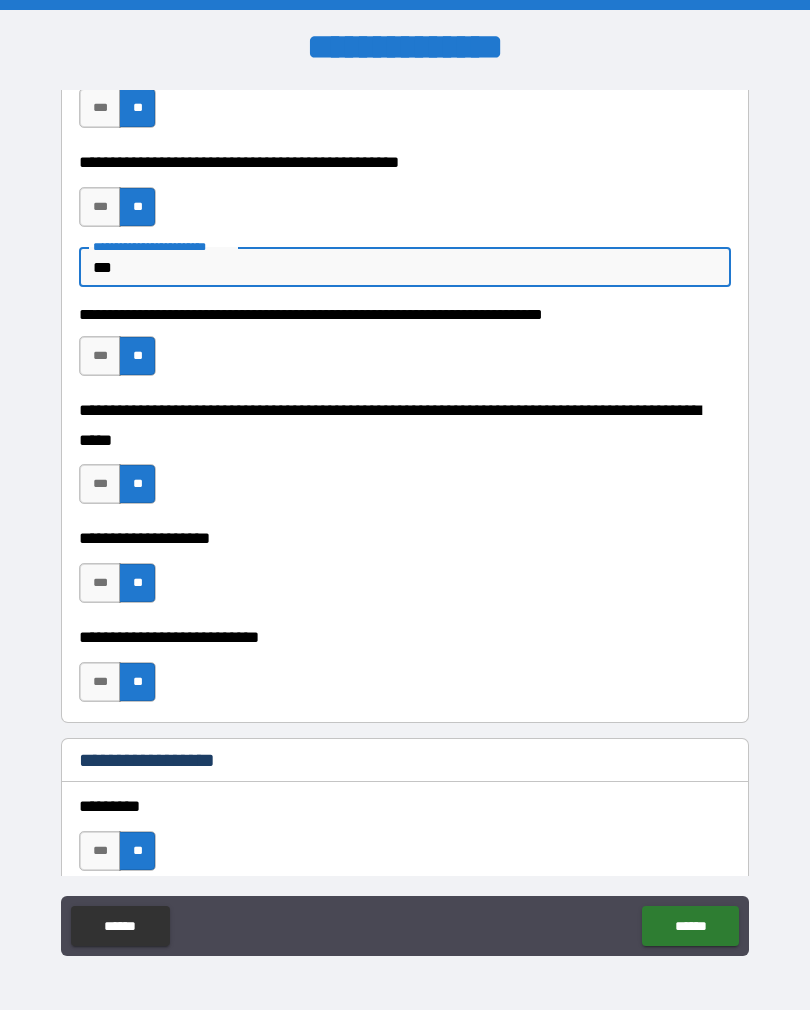 type on "*" 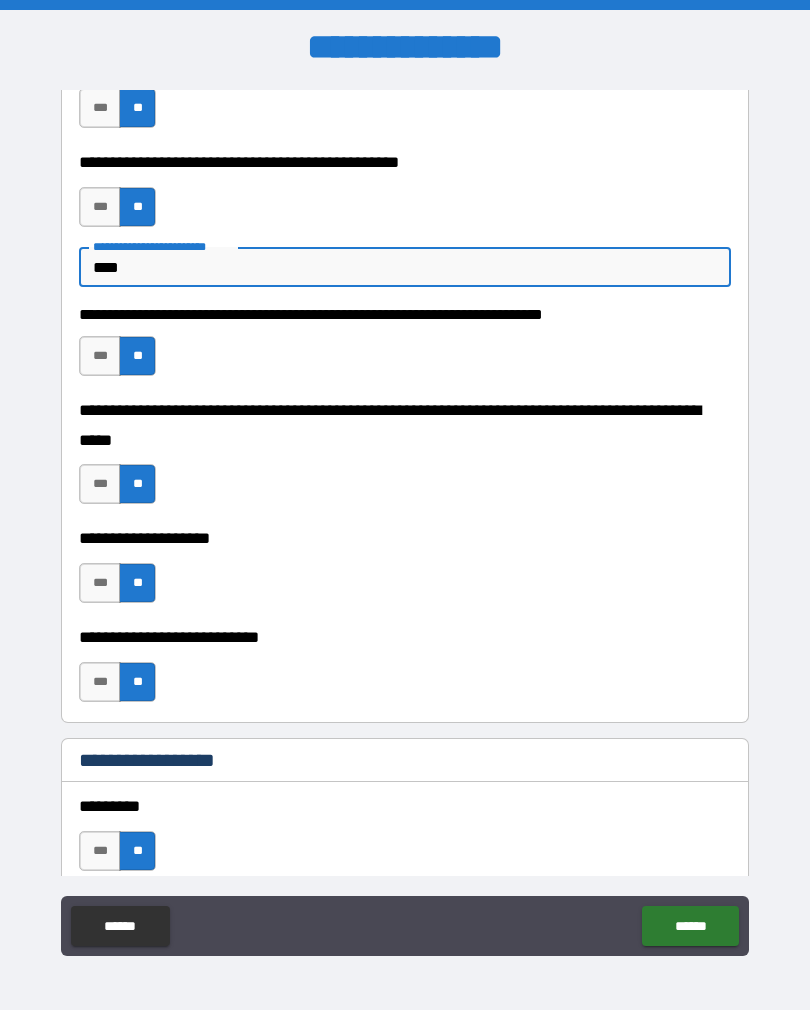 type on "*" 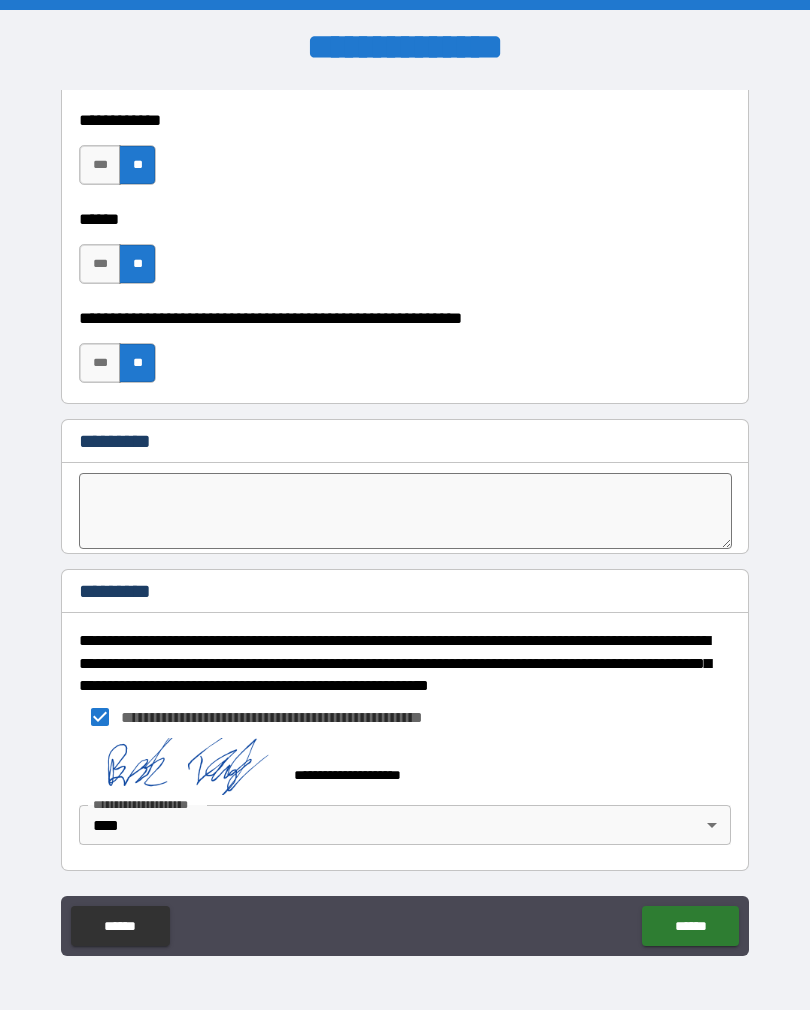 scroll, scrollTop: 7557, scrollLeft: 0, axis: vertical 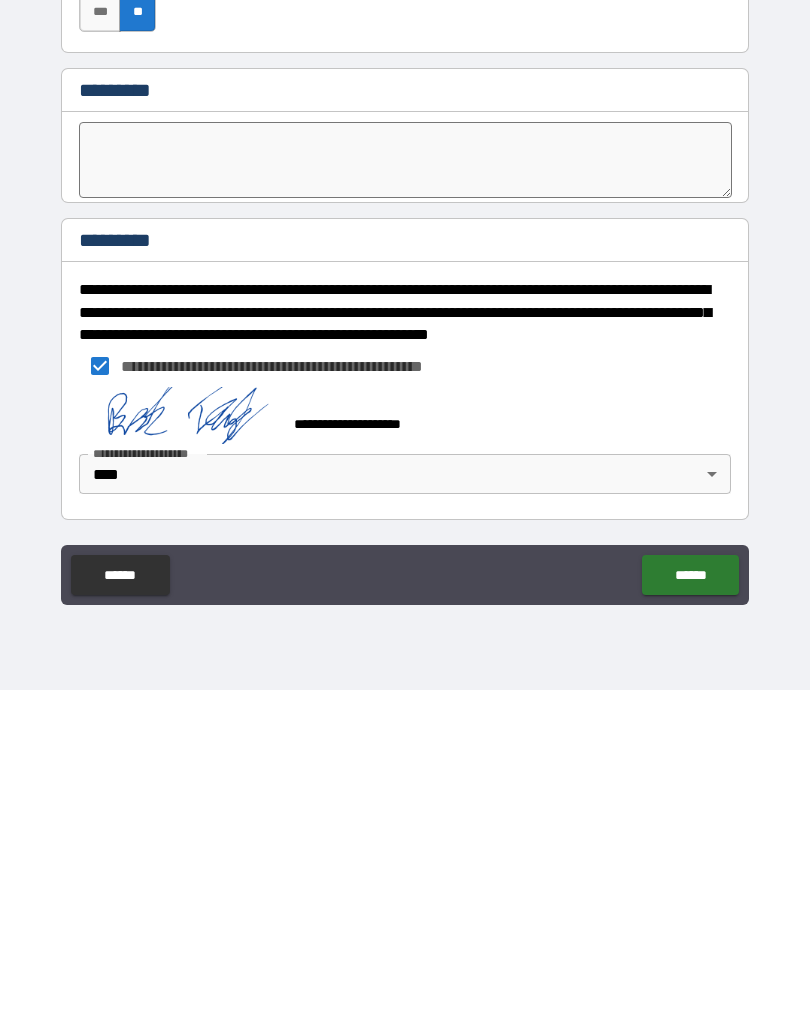 click on "******" at bounding box center [690, 895] 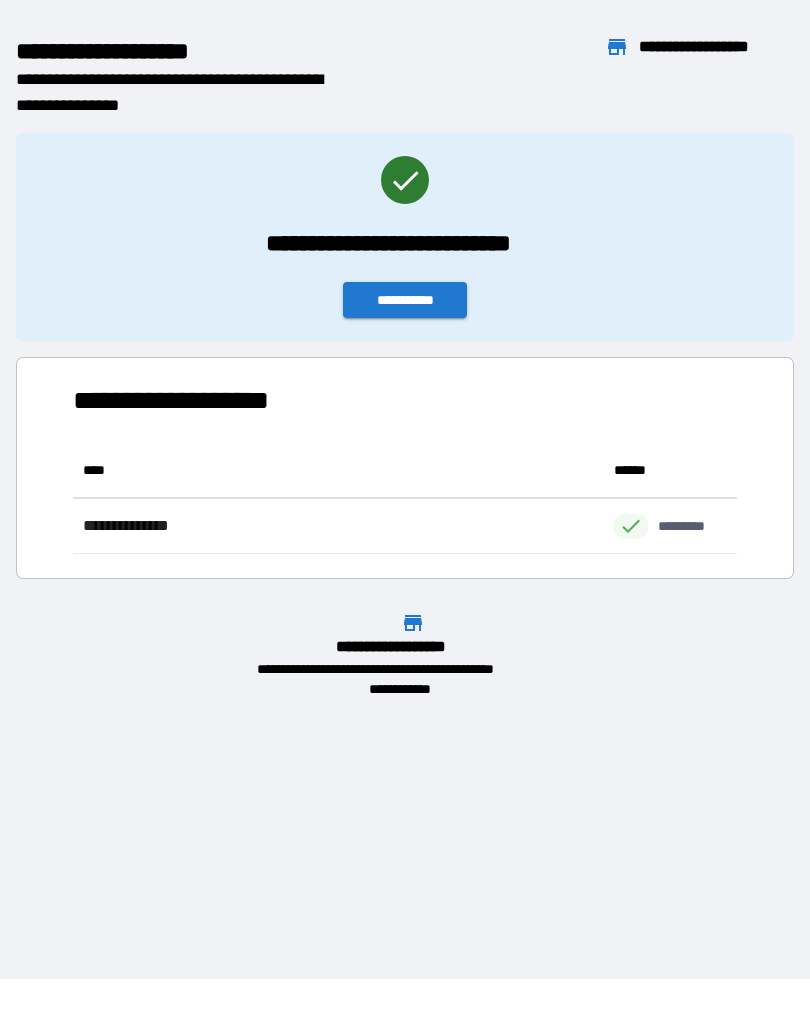 scroll, scrollTop: 111, scrollLeft: 664, axis: both 